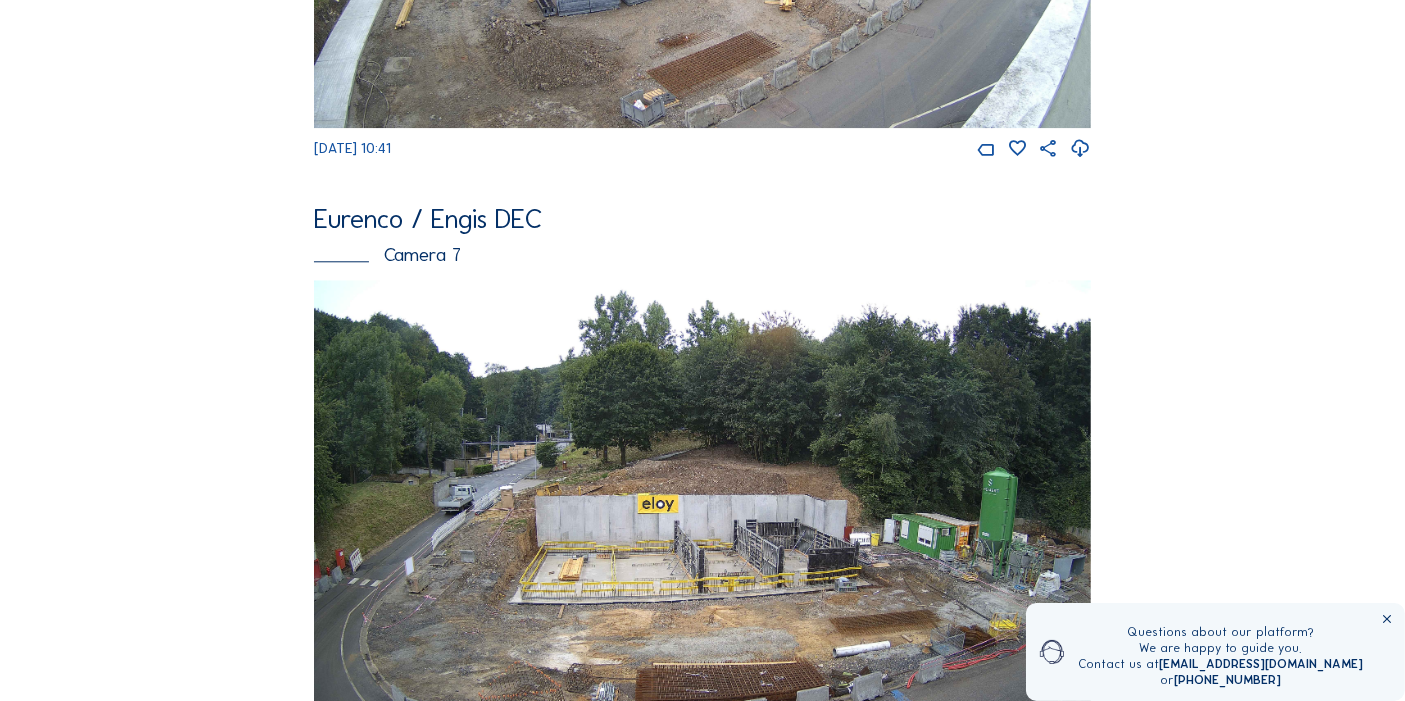 scroll, scrollTop: 13537, scrollLeft: 0, axis: vertical 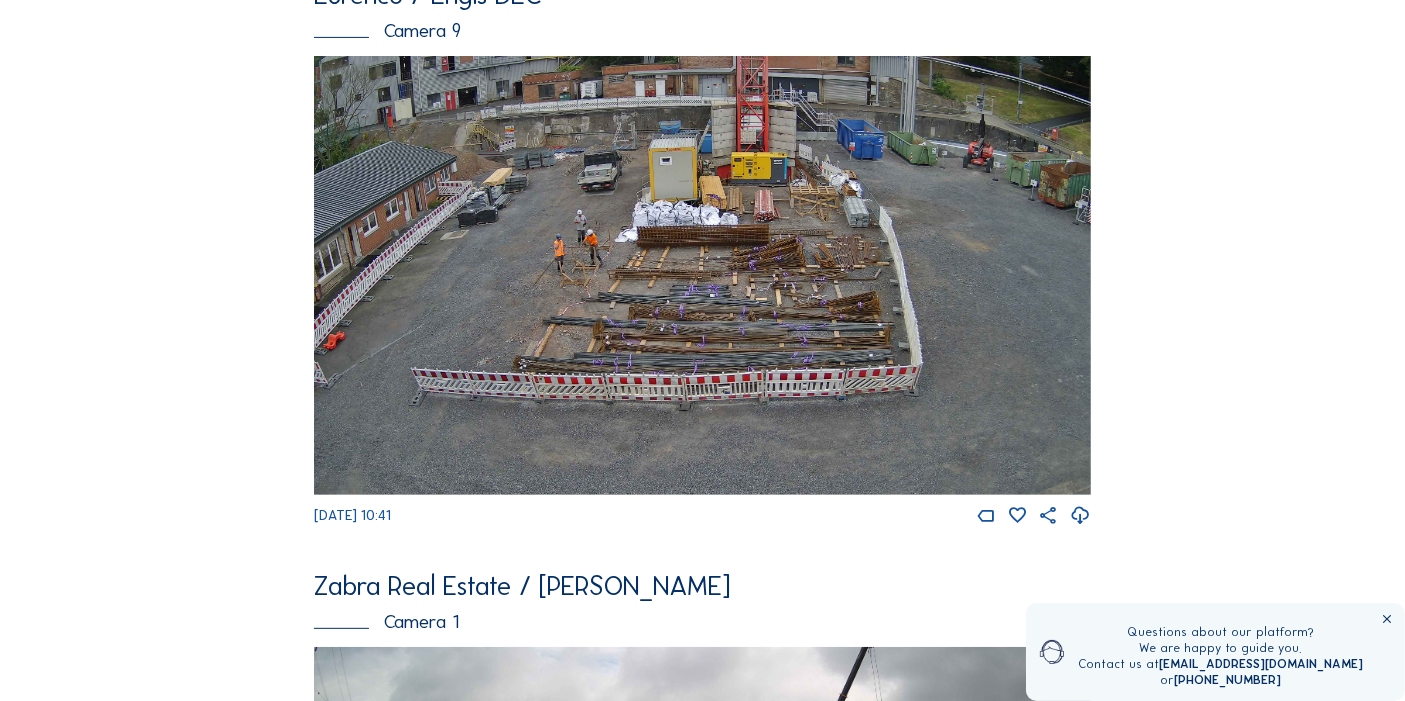 click at bounding box center [702, 275] 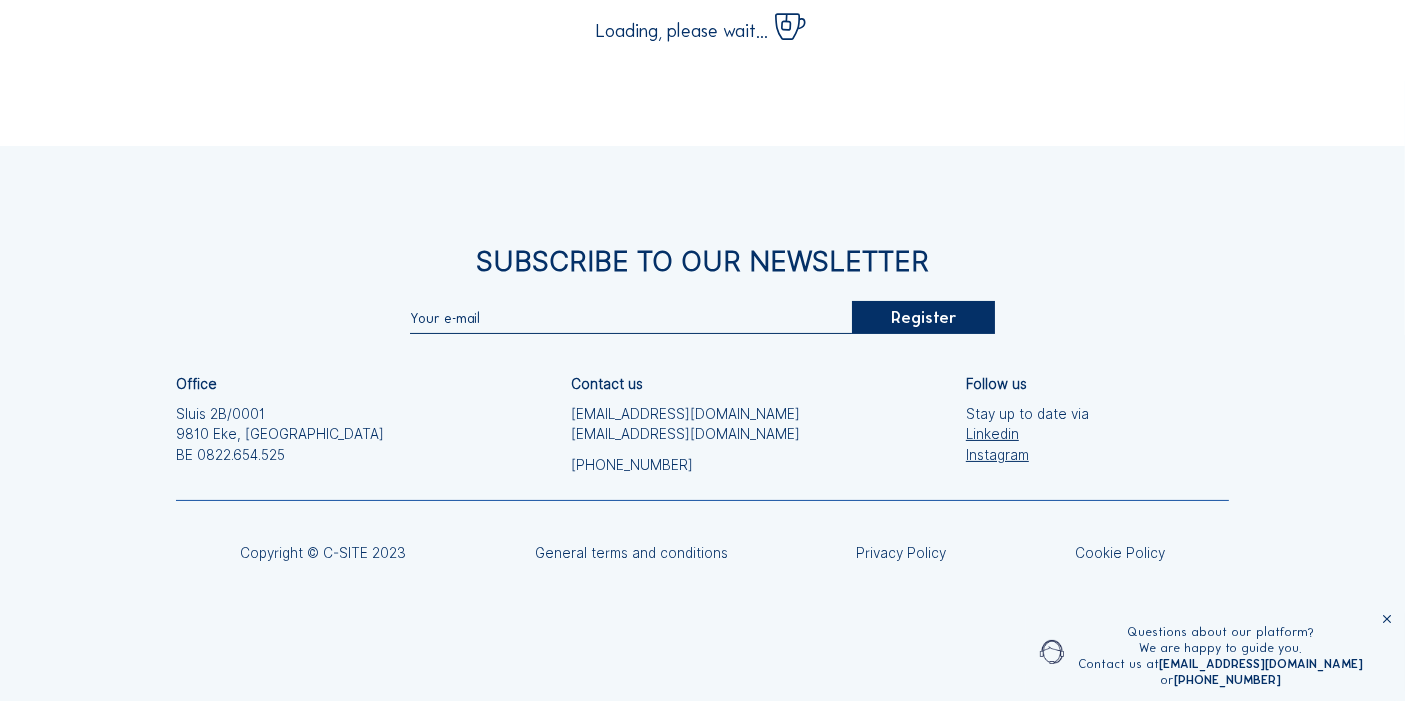 scroll, scrollTop: 0, scrollLeft: 0, axis: both 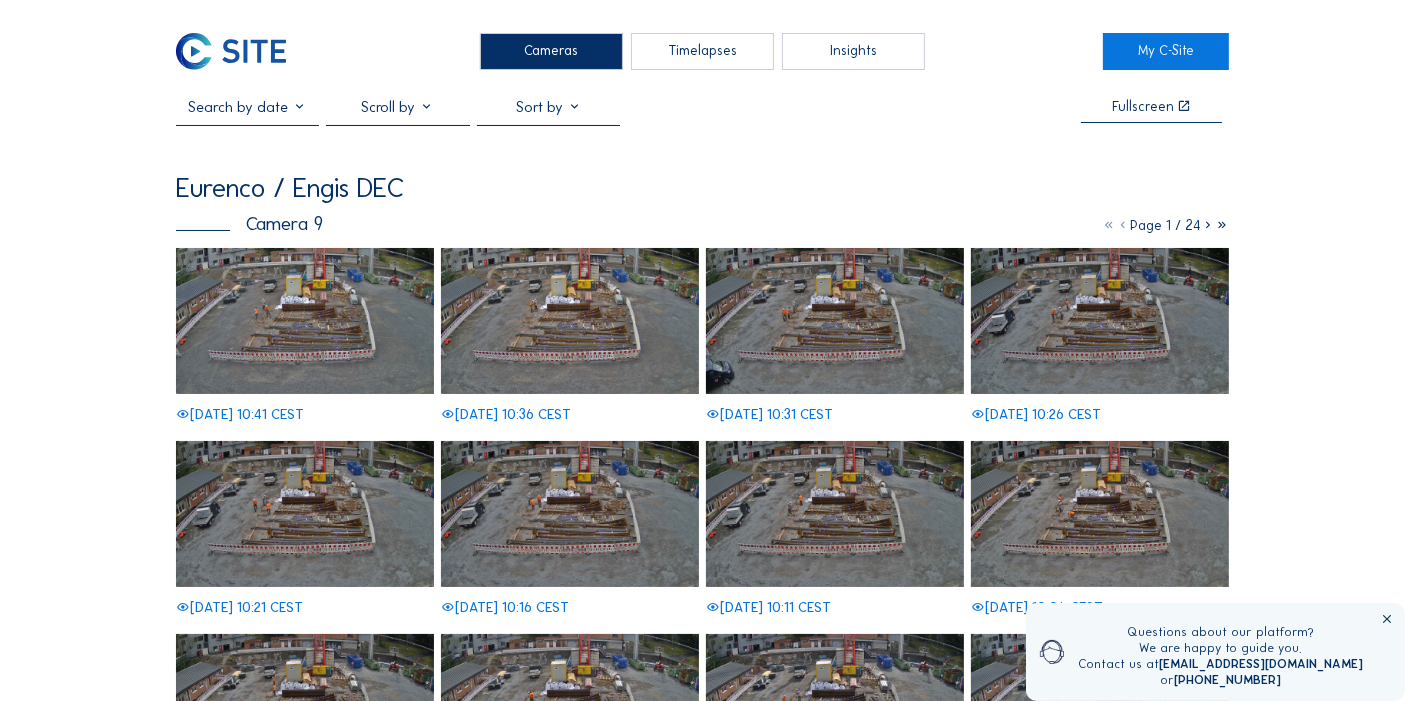 click at bounding box center [305, 321] 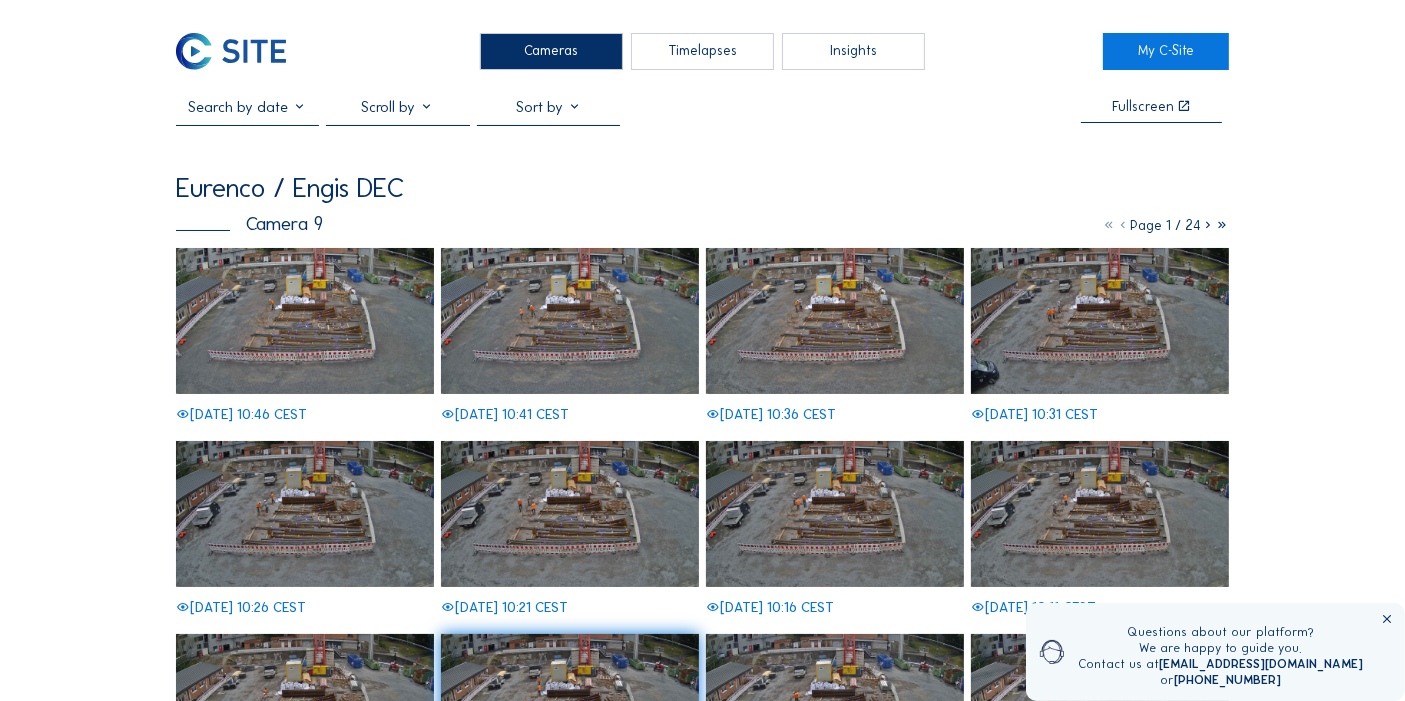 click on "Timelapses" at bounding box center [702, 51] 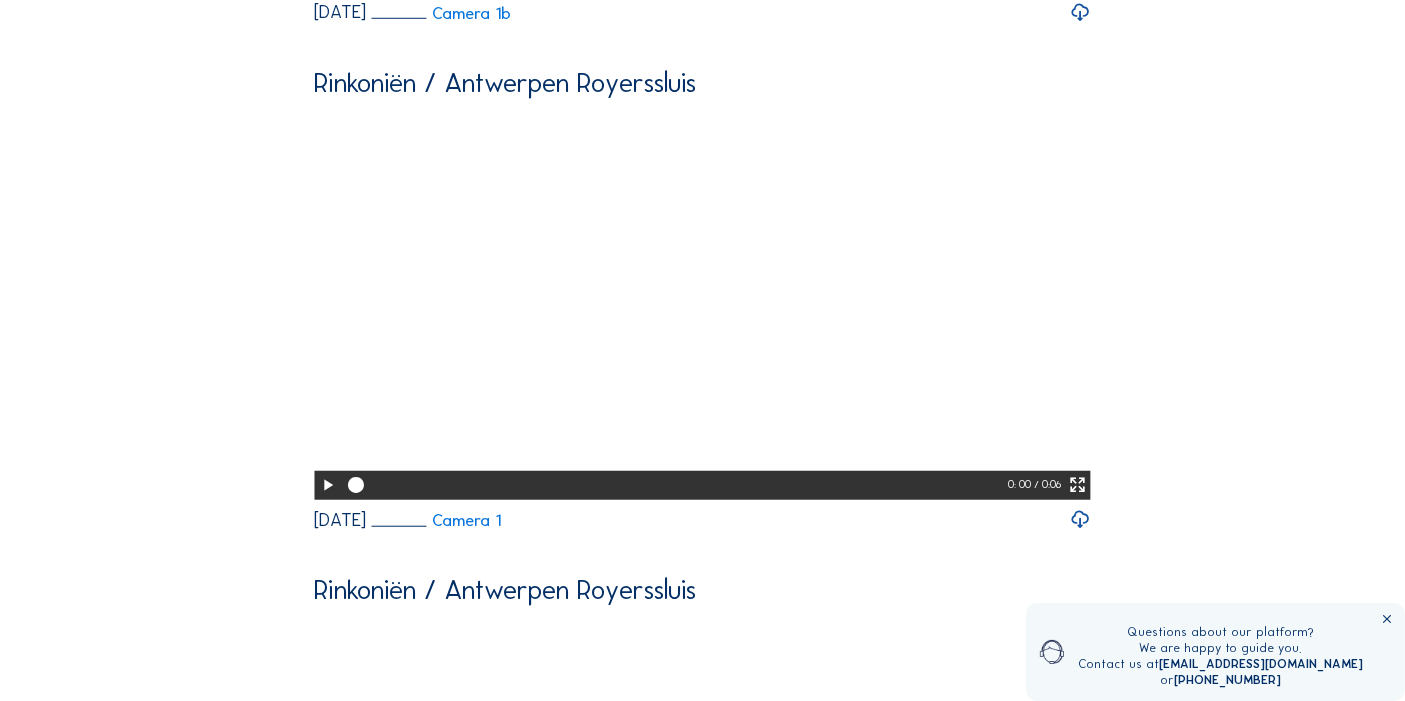 scroll, scrollTop: 1777, scrollLeft: 0, axis: vertical 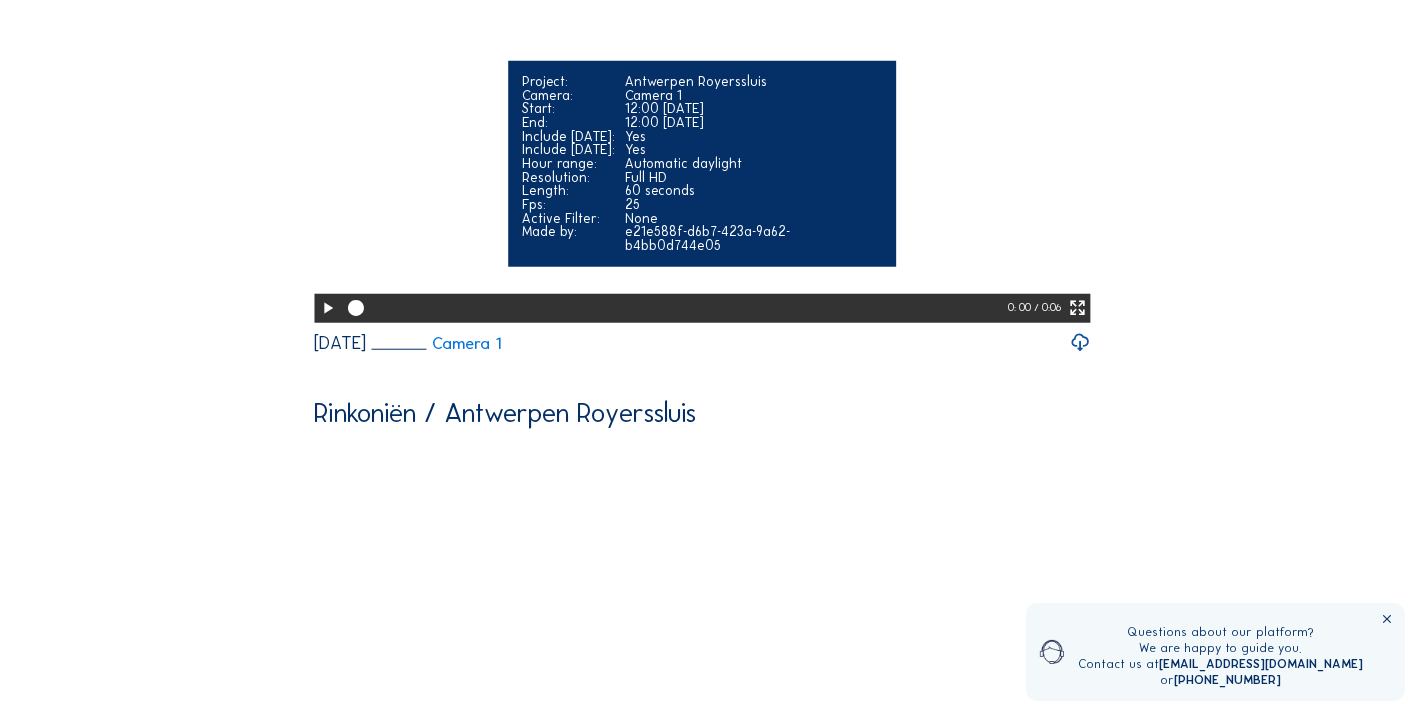 click at bounding box center (327, 308) 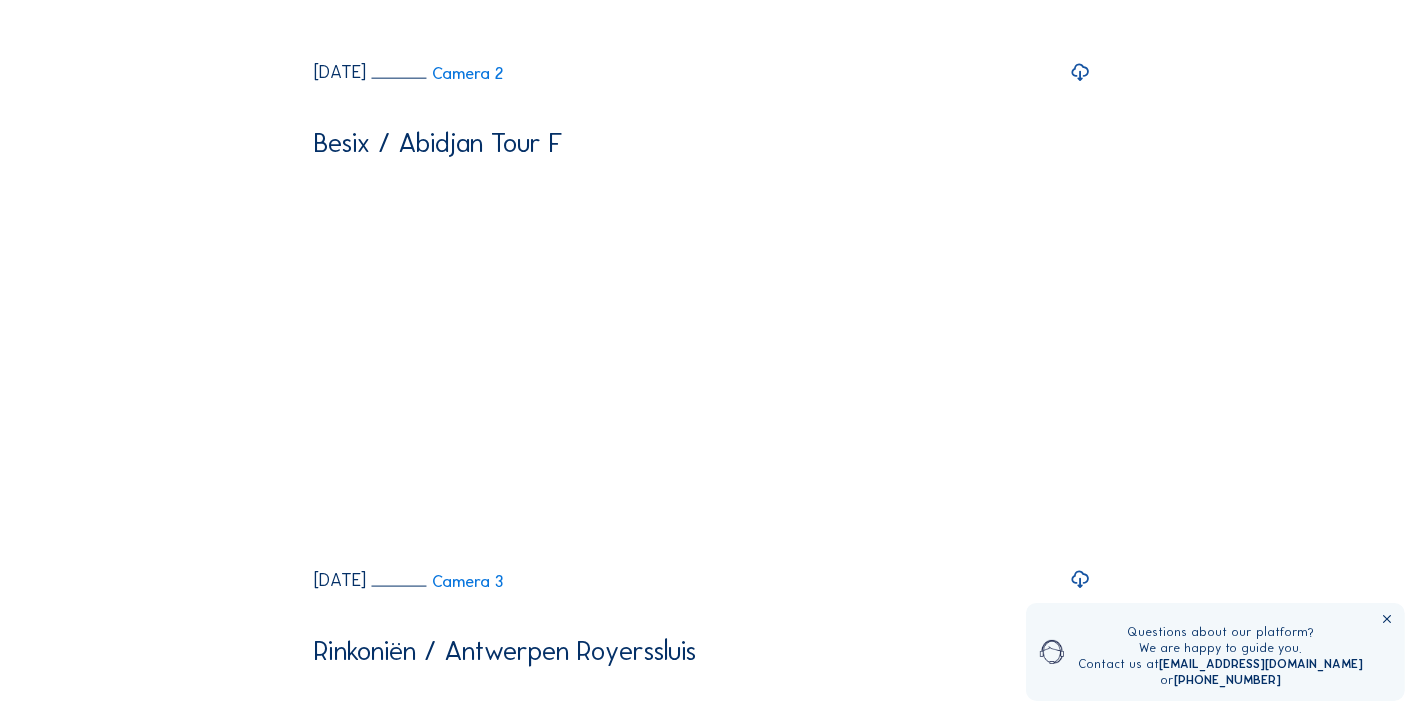 scroll, scrollTop: 2333, scrollLeft: 0, axis: vertical 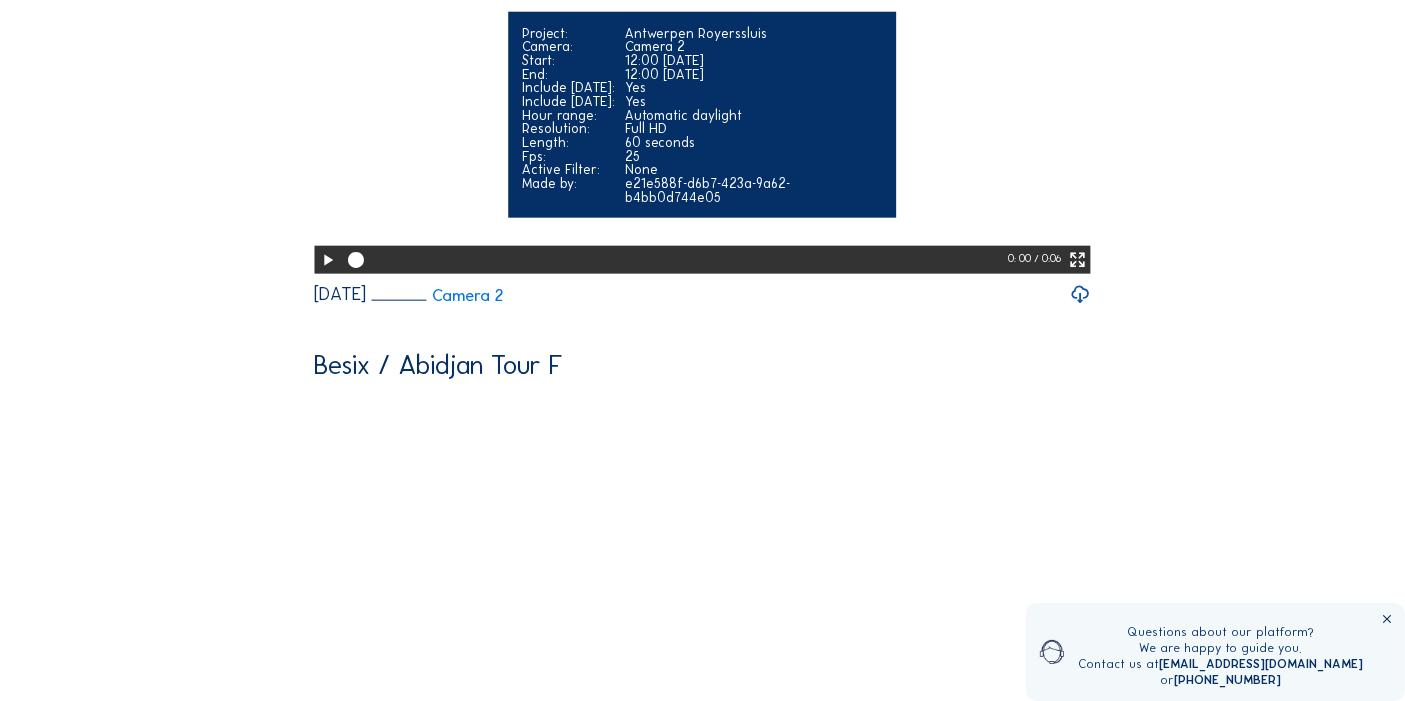 click at bounding box center [327, 260] 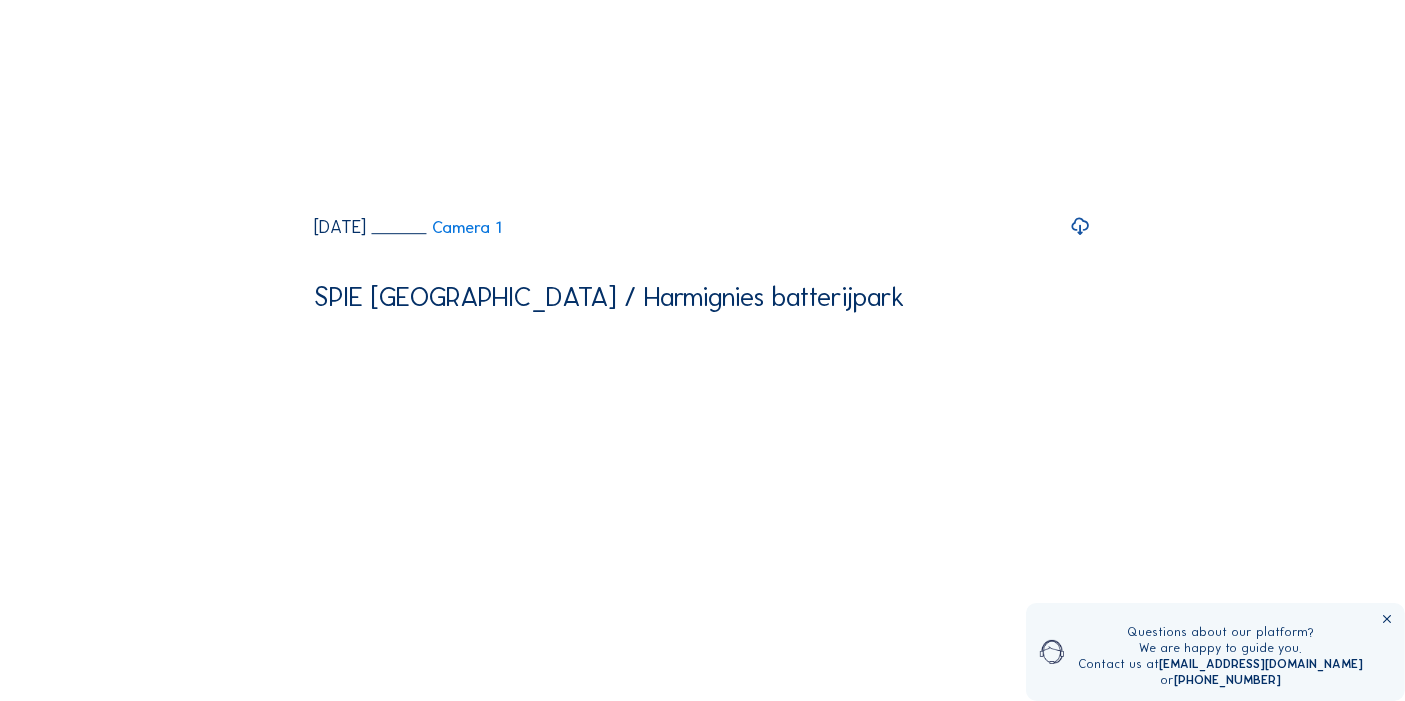 scroll, scrollTop: 5777, scrollLeft: 0, axis: vertical 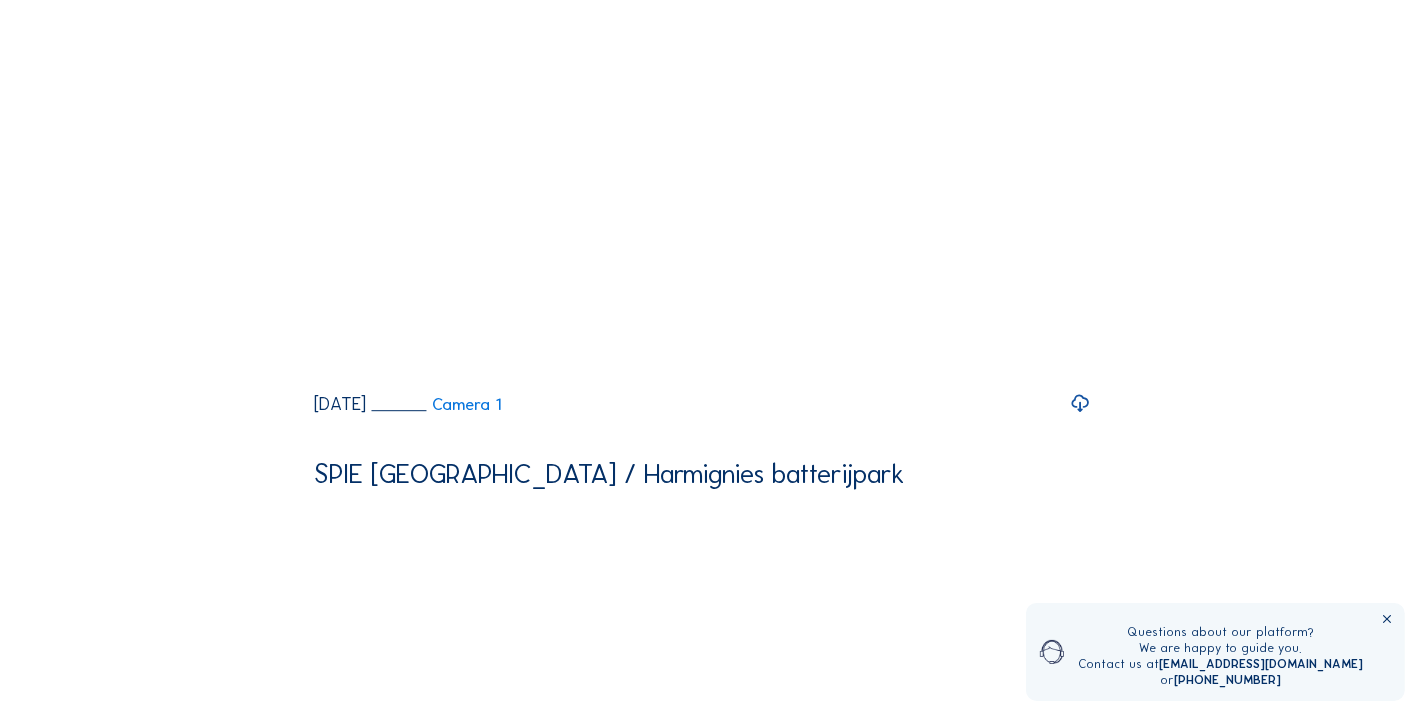click at bounding box center (327, -138) 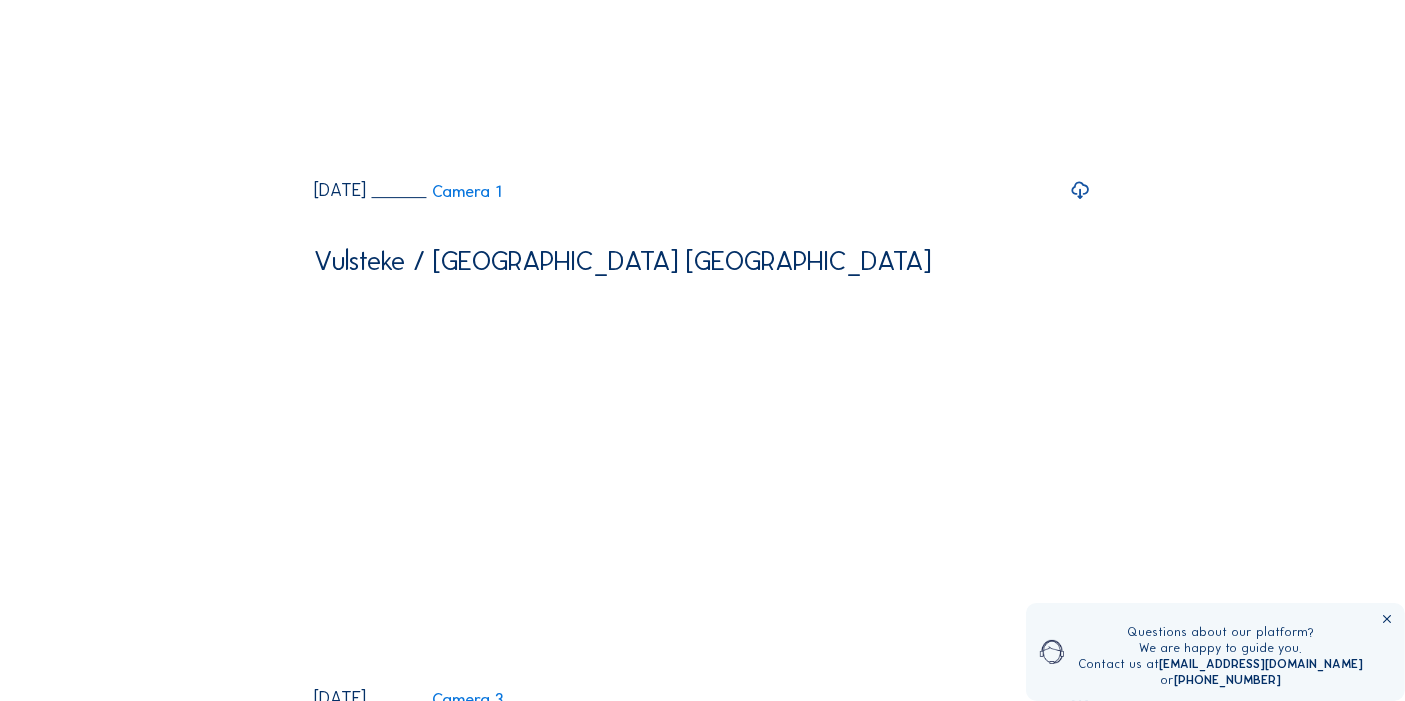 scroll, scrollTop: 7000, scrollLeft: 0, axis: vertical 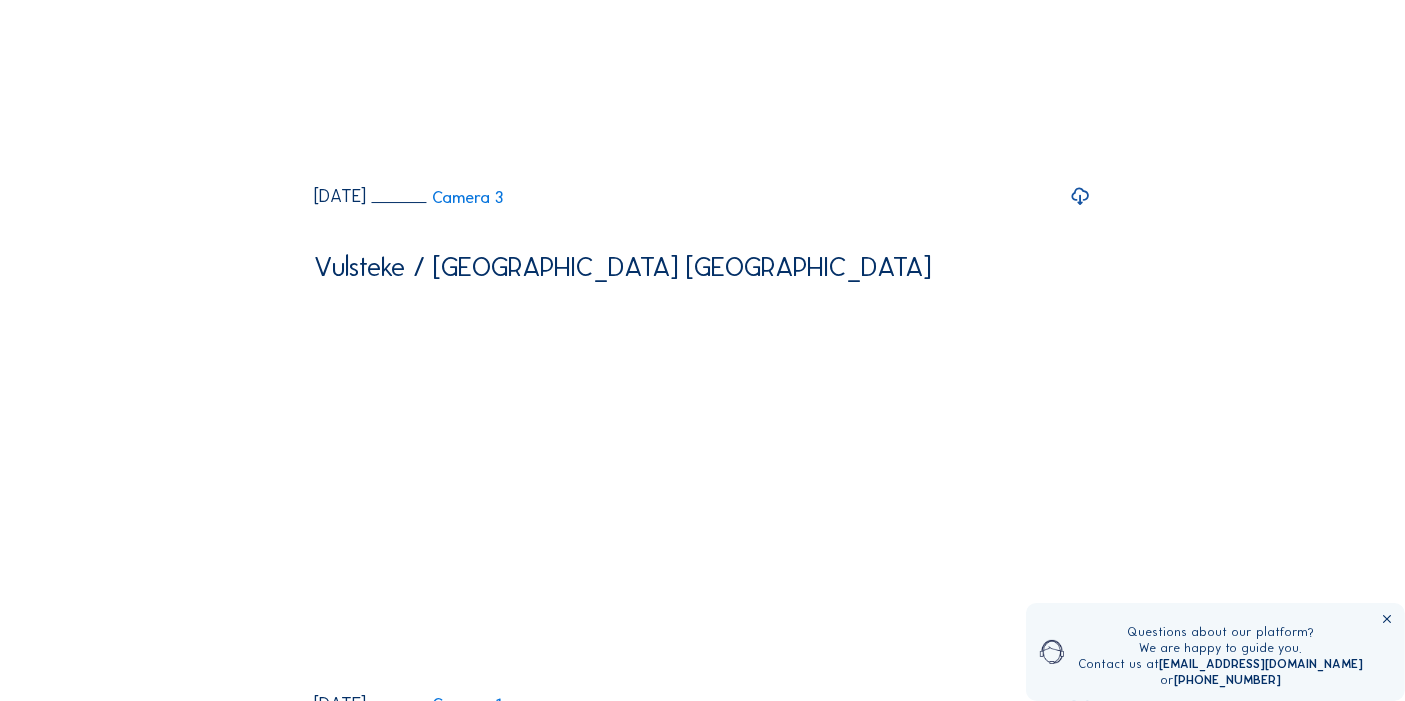 click at bounding box center (327, -346) 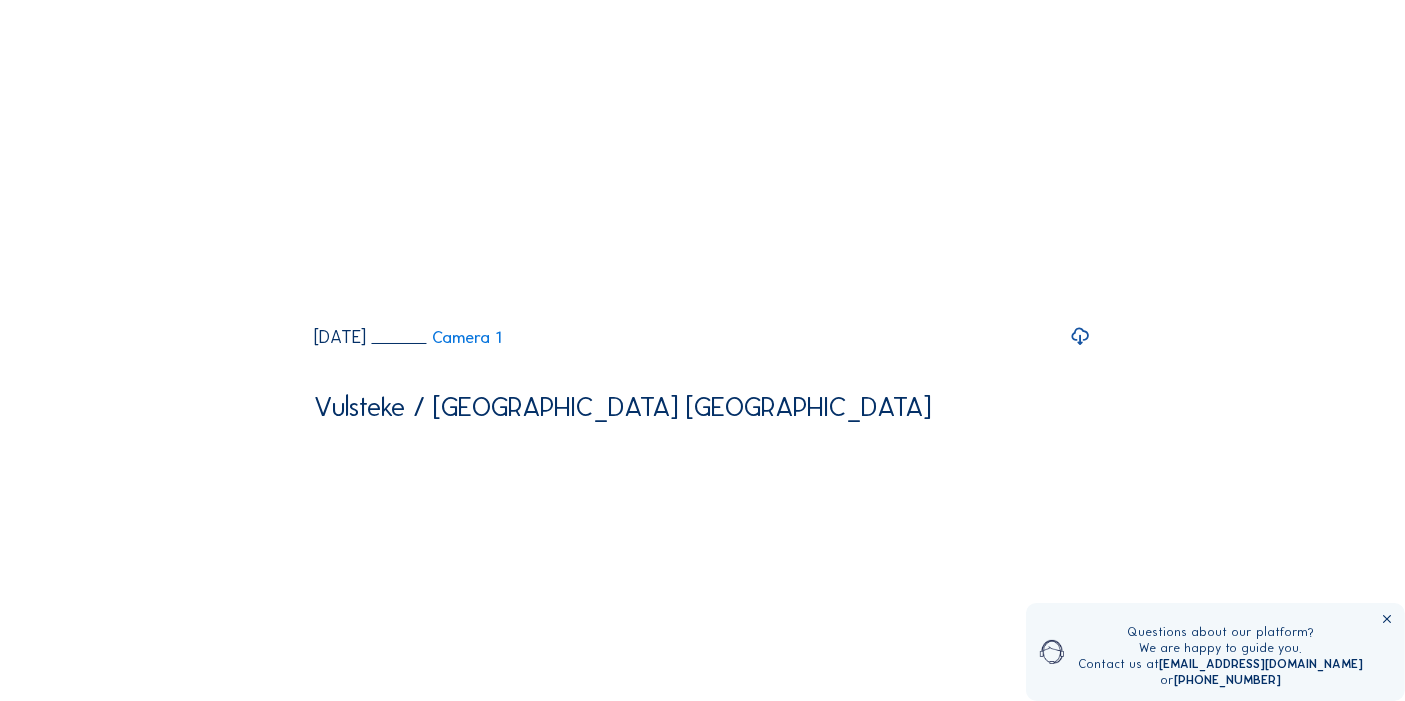 scroll, scrollTop: 6666, scrollLeft: 0, axis: vertical 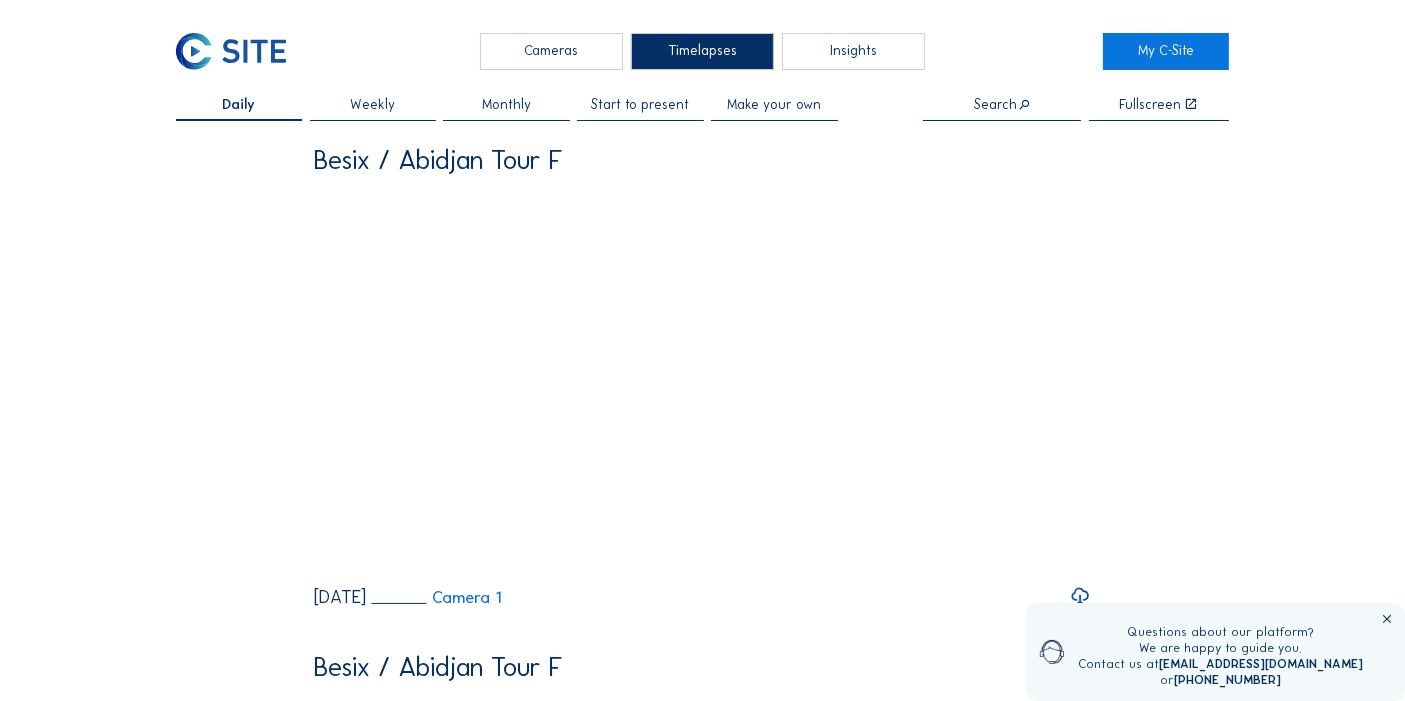 click on "Insights" at bounding box center (853, 51) 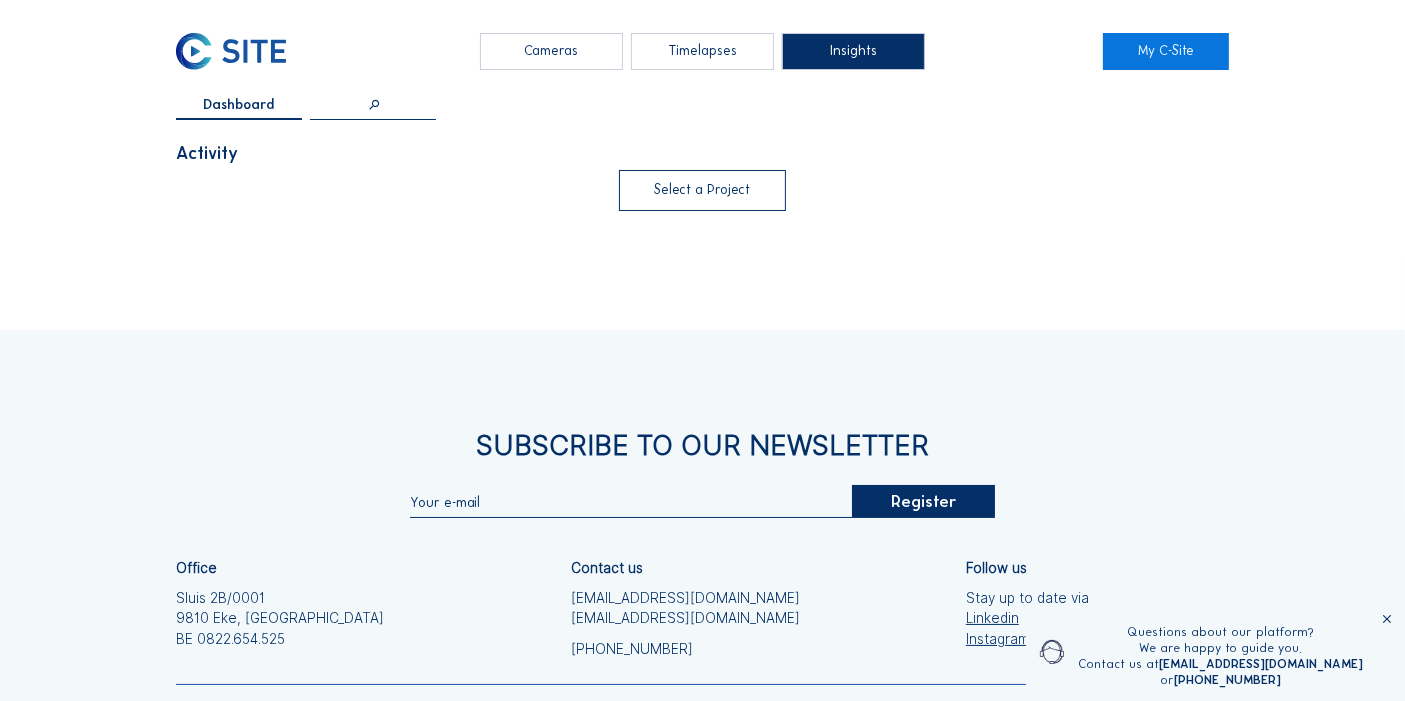 click at bounding box center (703, 190) 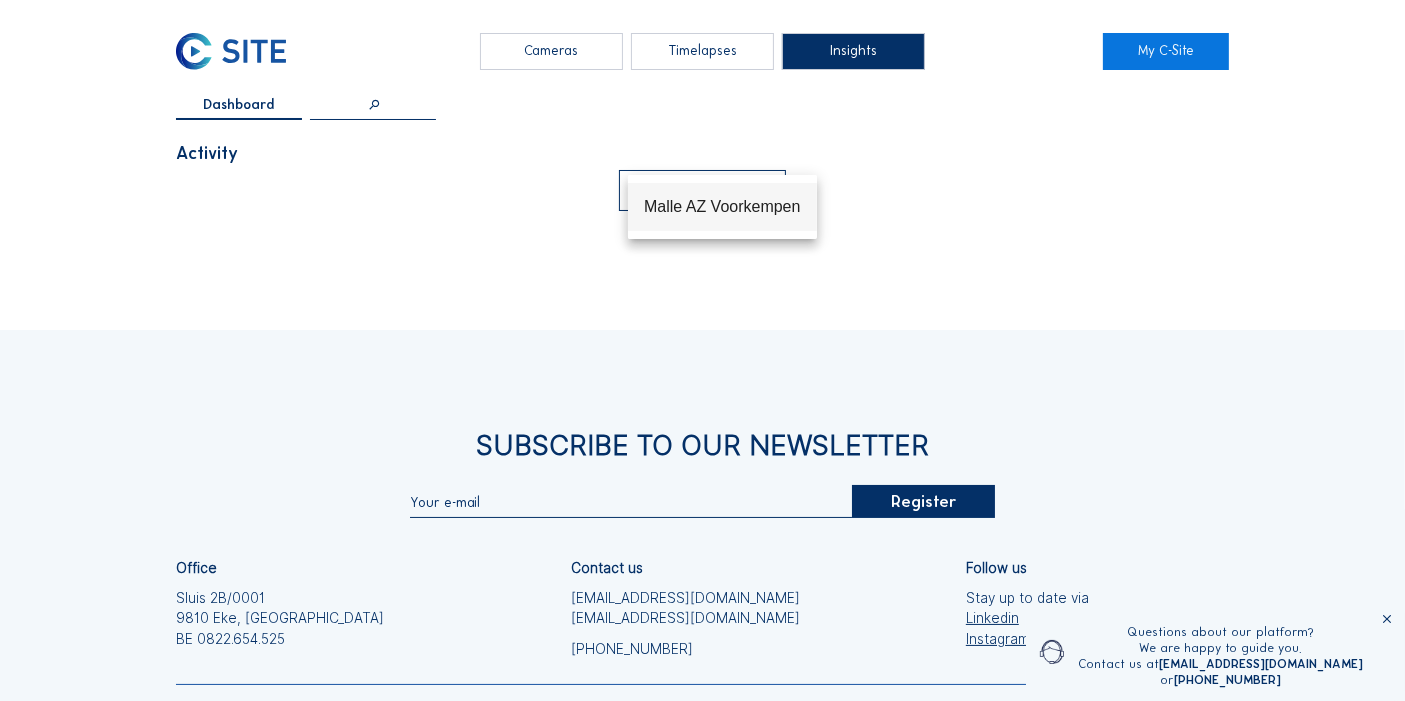 click on "Malle AZ Voorkempen" at bounding box center (722, 206) 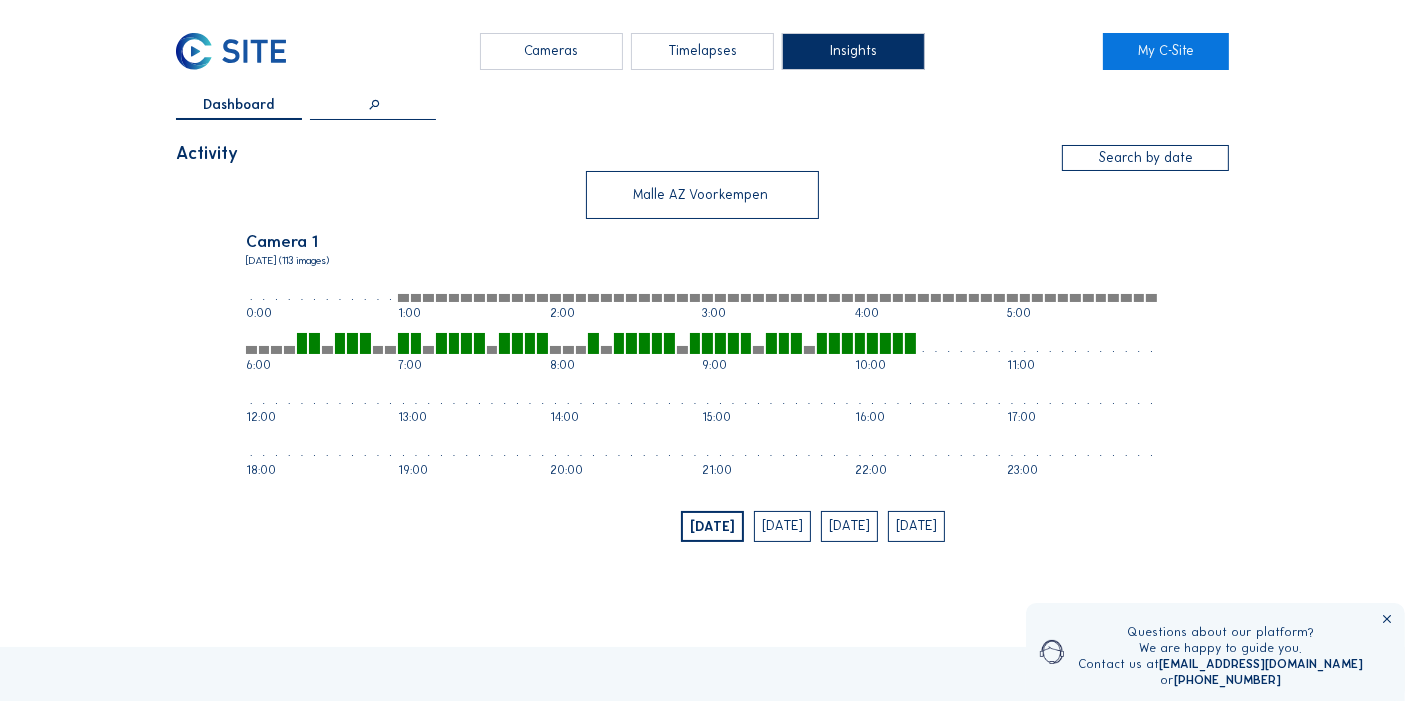 click on "Sa 12 Jul 2025" at bounding box center (849, 527) 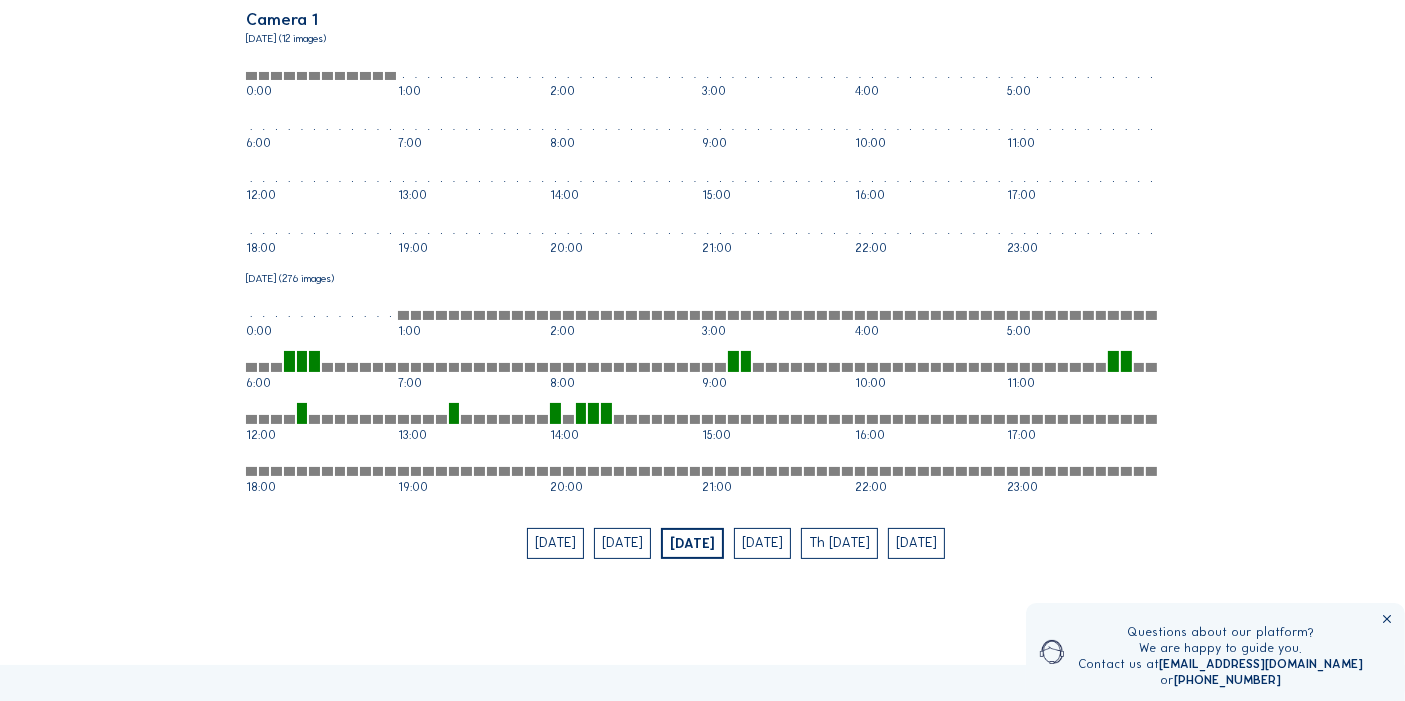 scroll, scrollTop: 0, scrollLeft: 0, axis: both 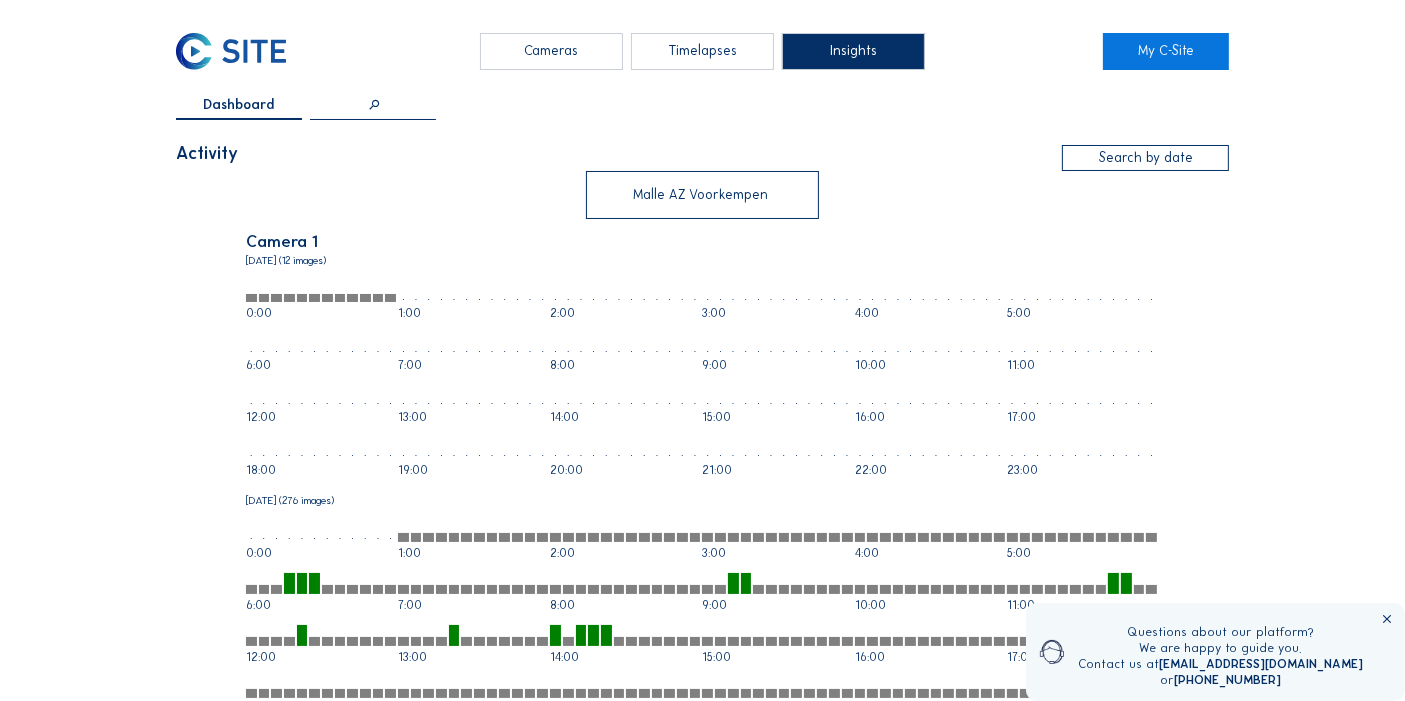 click on "Cameras" at bounding box center [551, 51] 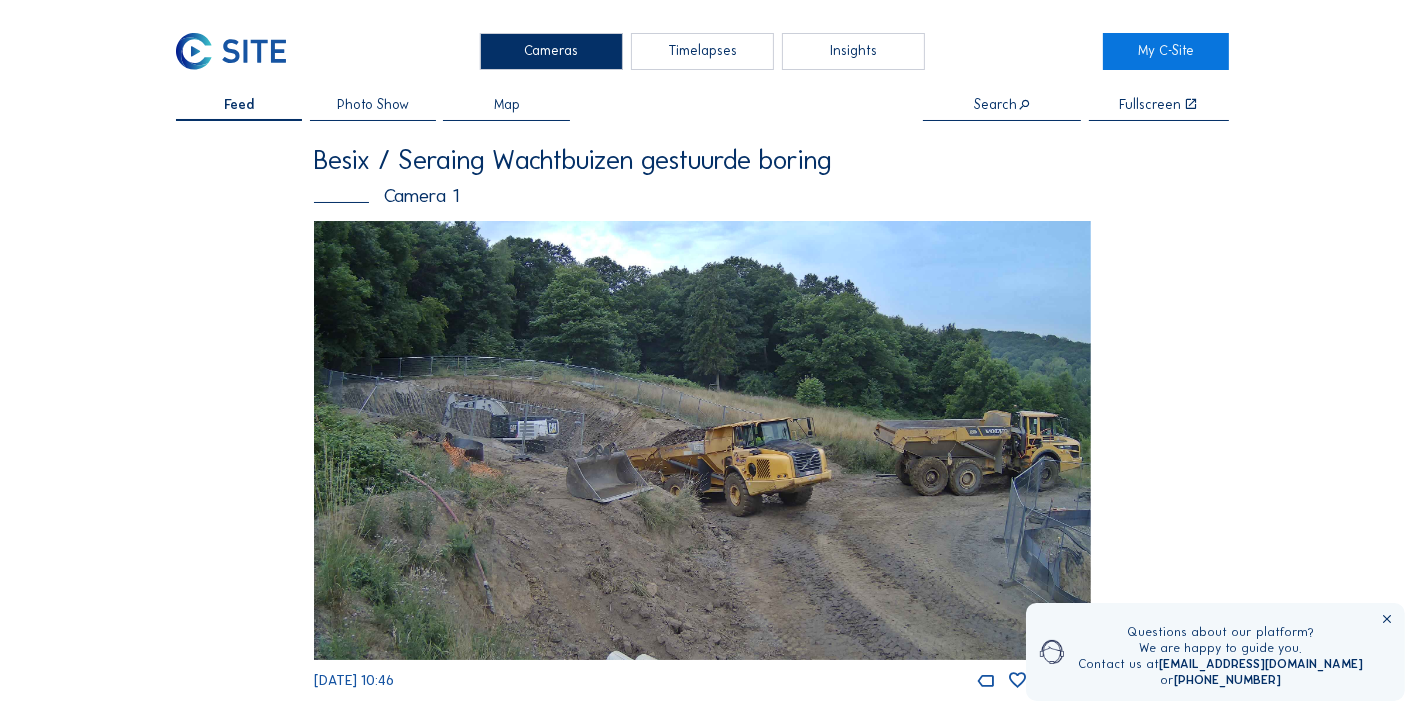 click at bounding box center [702, 440] 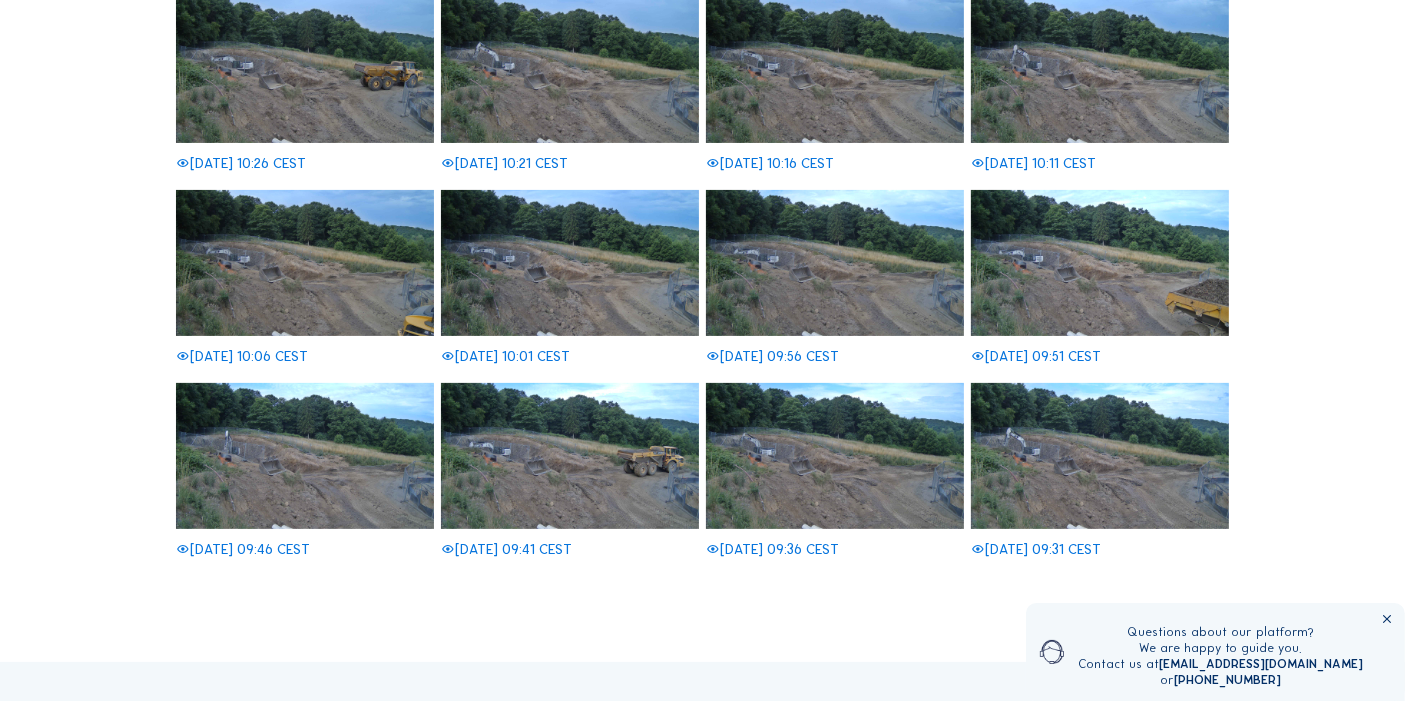 scroll, scrollTop: 0, scrollLeft: 0, axis: both 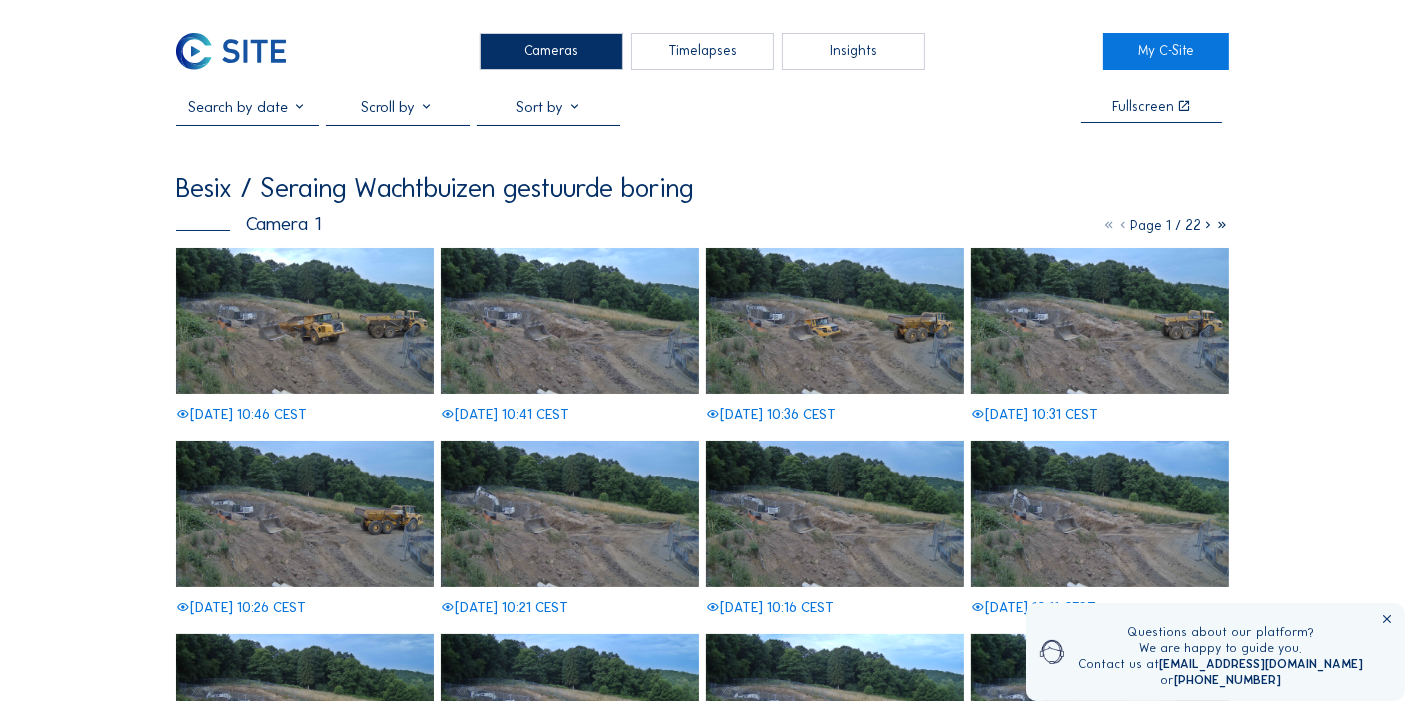click at bounding box center (231, 51) 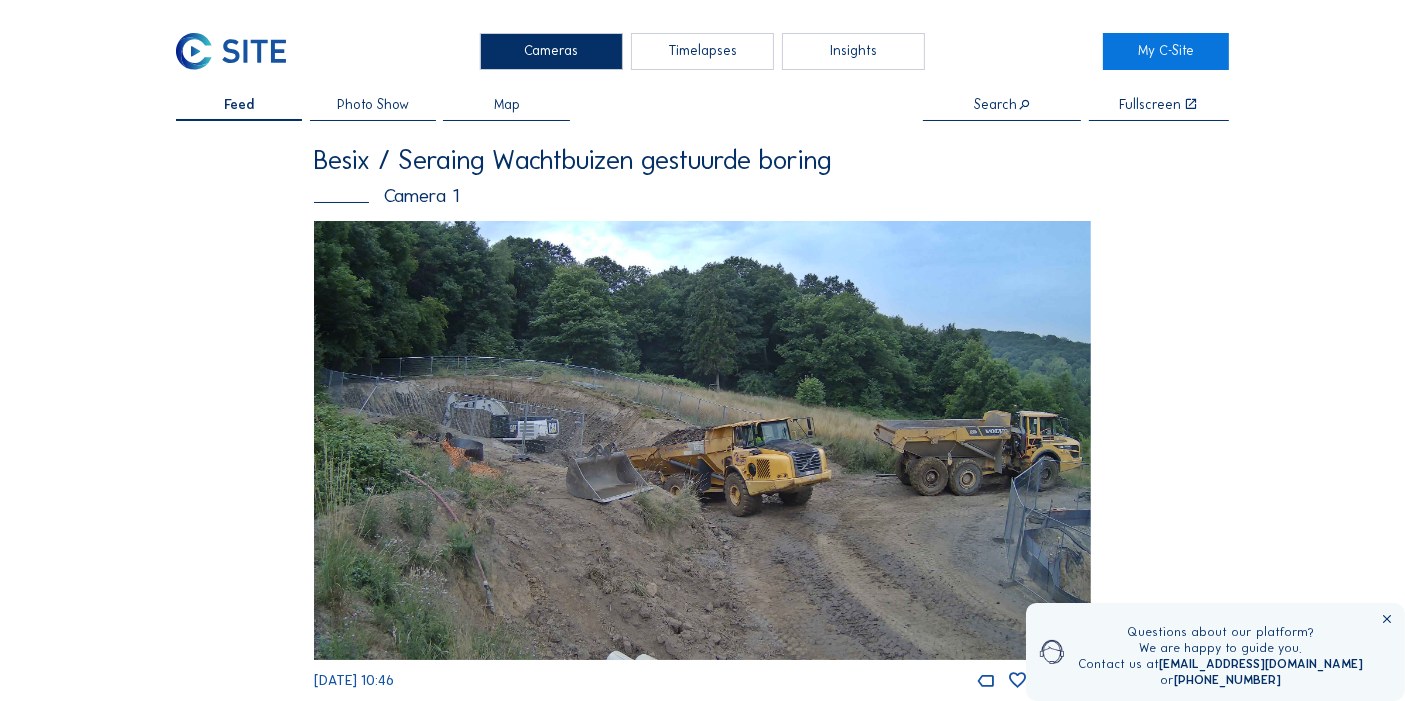 click on "Map" at bounding box center (507, 105) 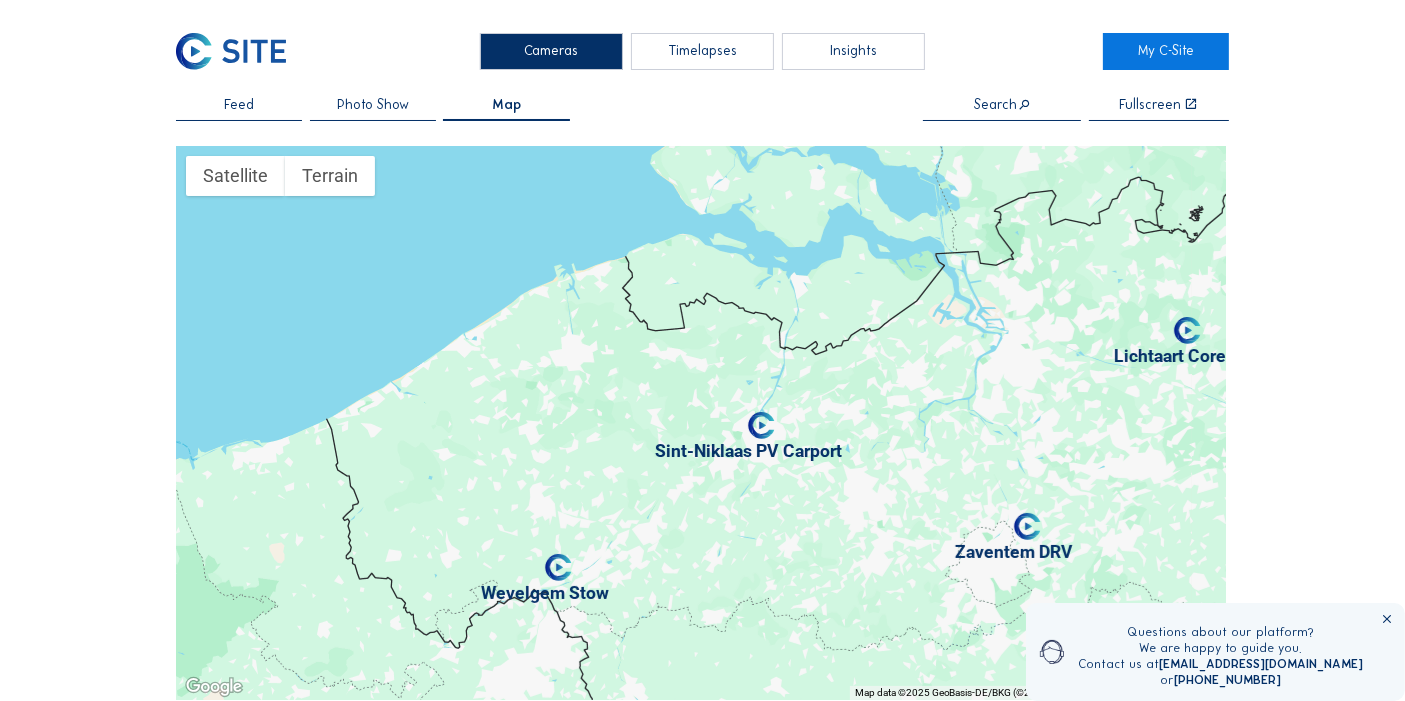 click at bounding box center (1027, 526) 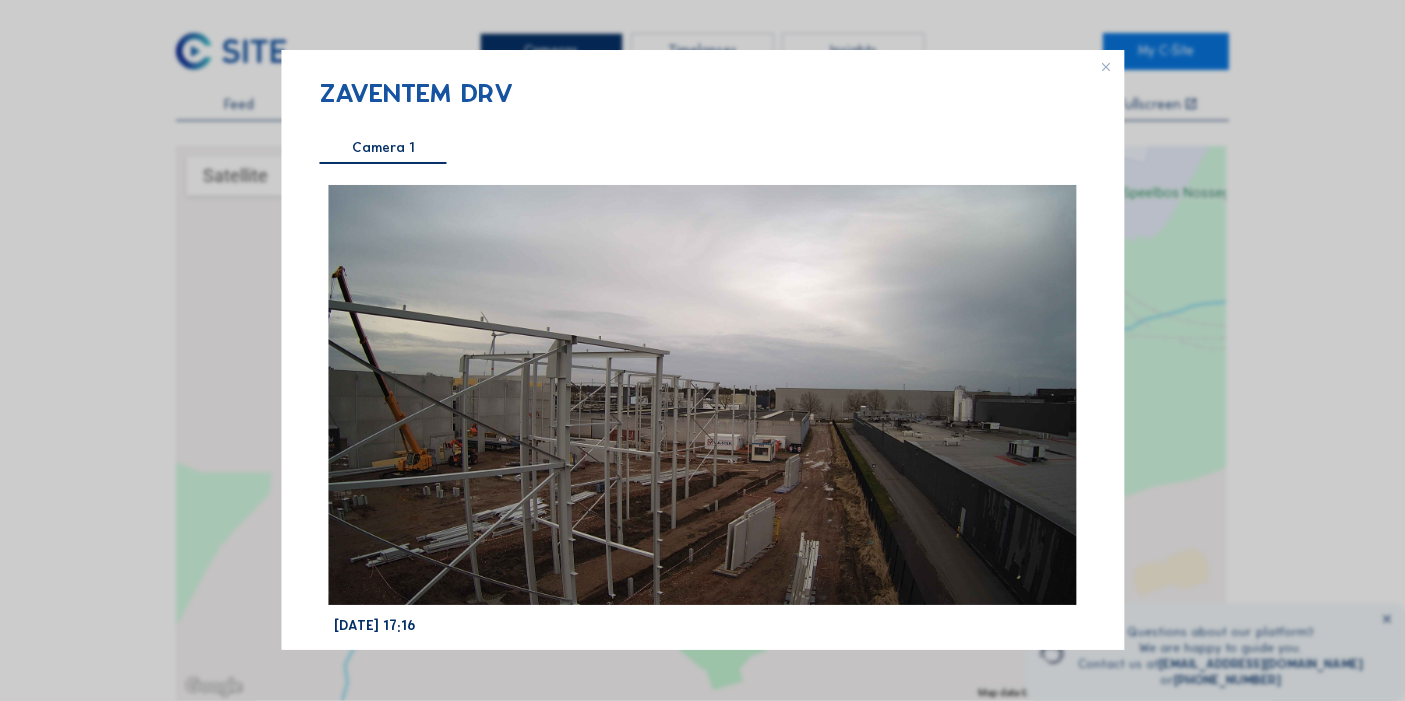 click at bounding box center (1112, 62) 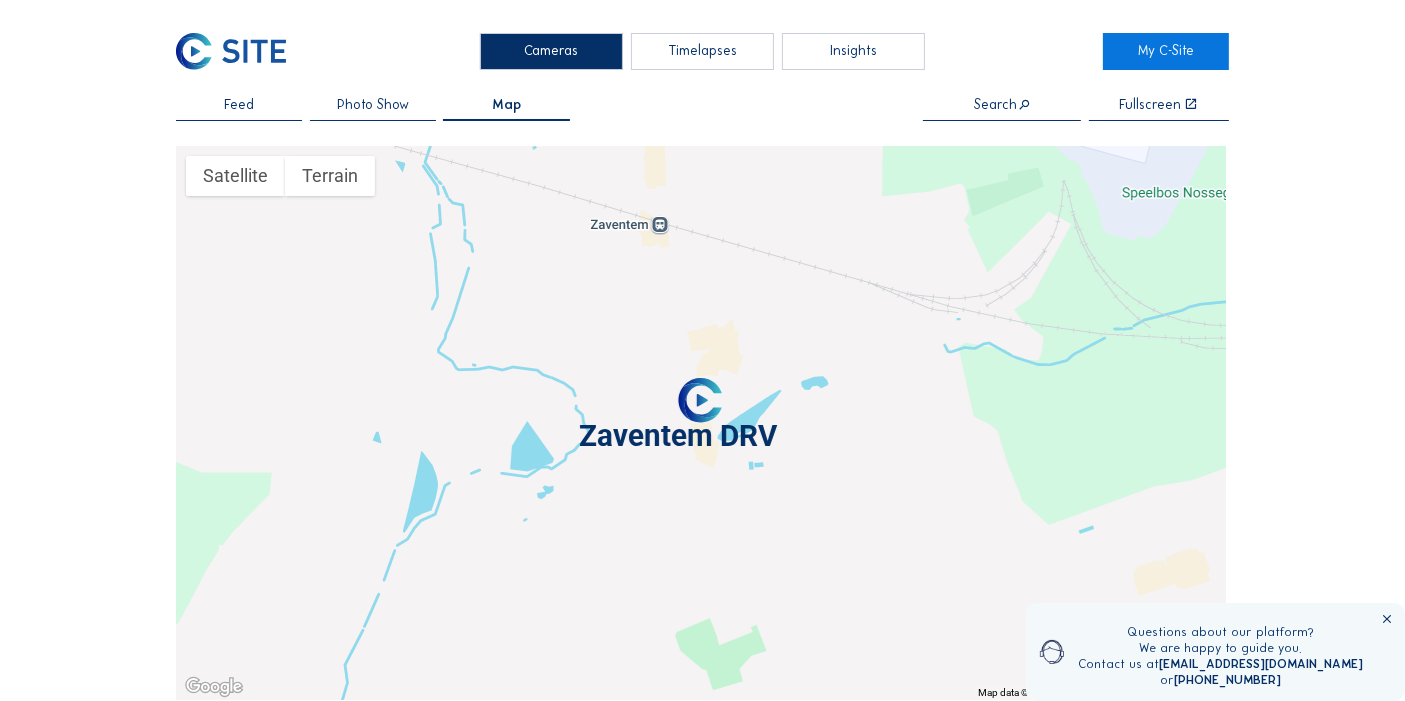 click on "Feed" at bounding box center [239, 105] 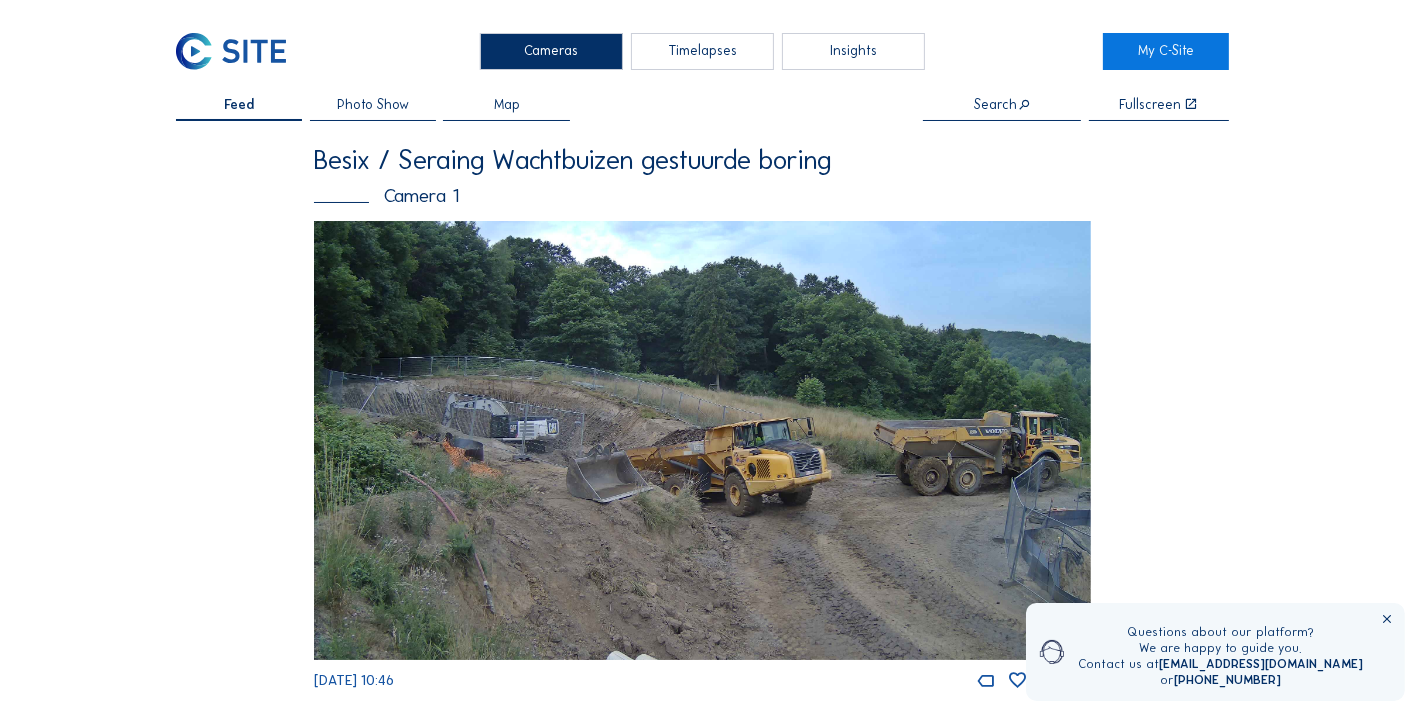 click on "Insights" at bounding box center [853, 51] 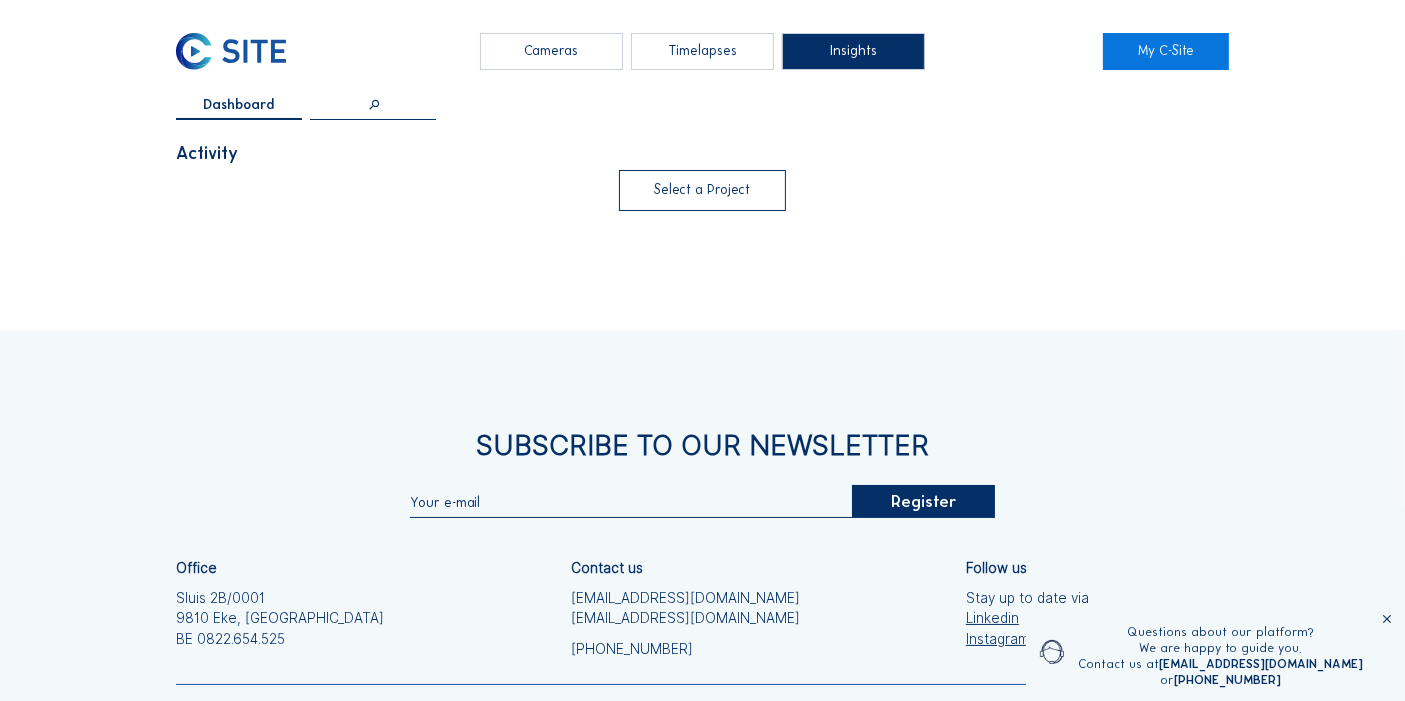click at bounding box center [703, 190] 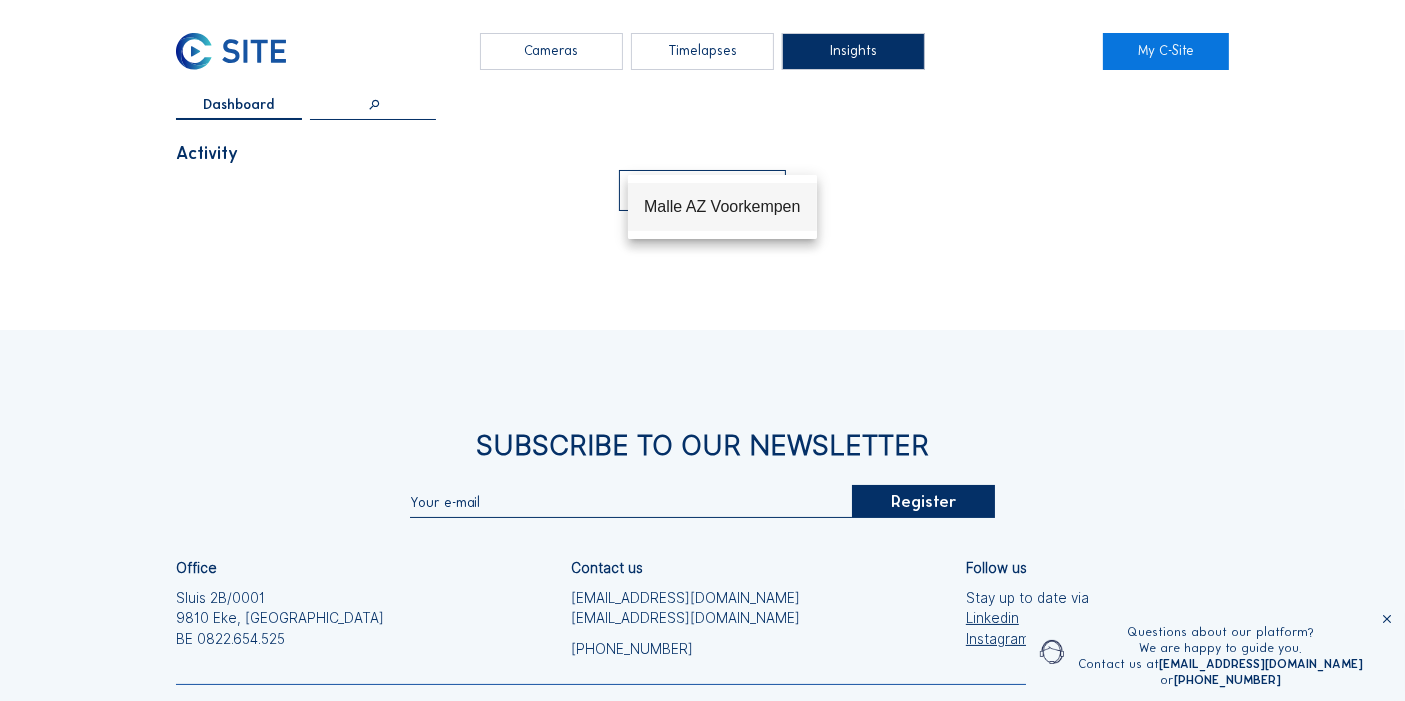 click on "Malle AZ Voorkempen" at bounding box center (722, 206) 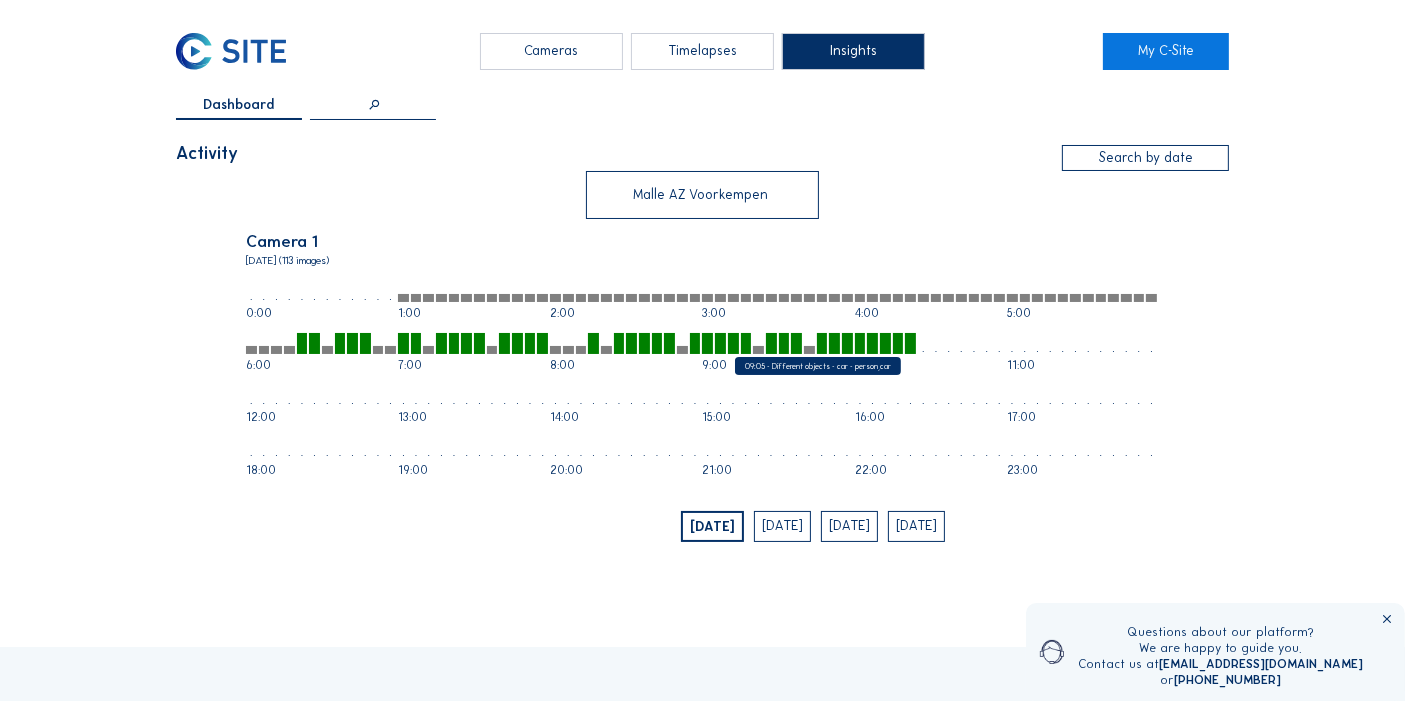 click at bounding box center (720, 343) 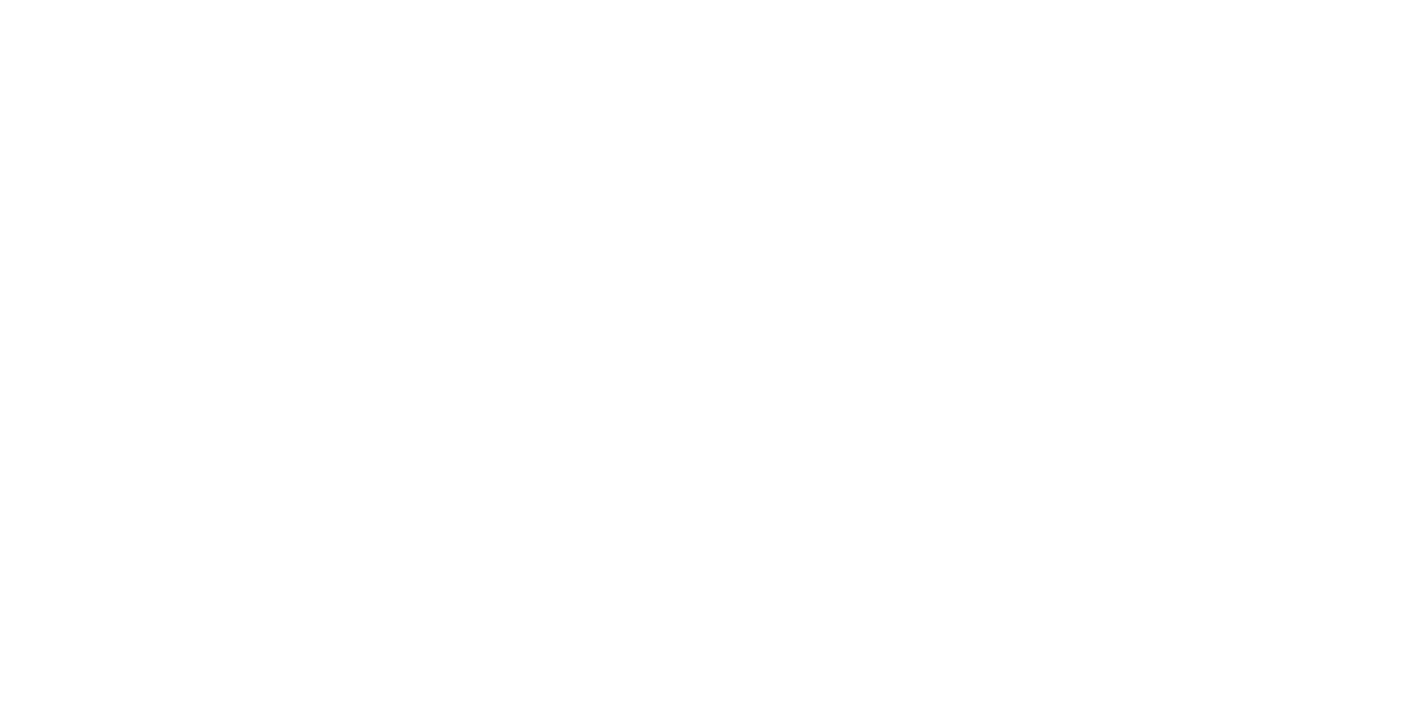 scroll, scrollTop: 0, scrollLeft: 0, axis: both 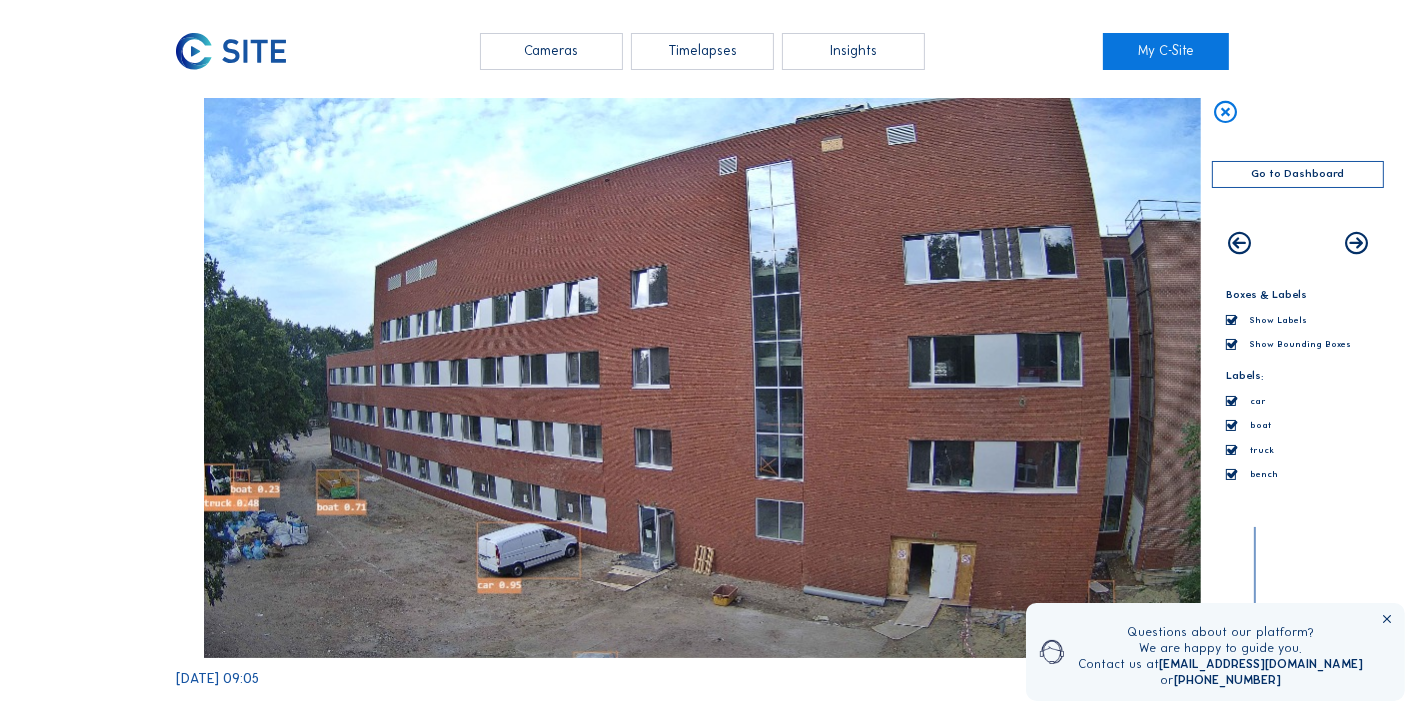 click at bounding box center (1232, 425) 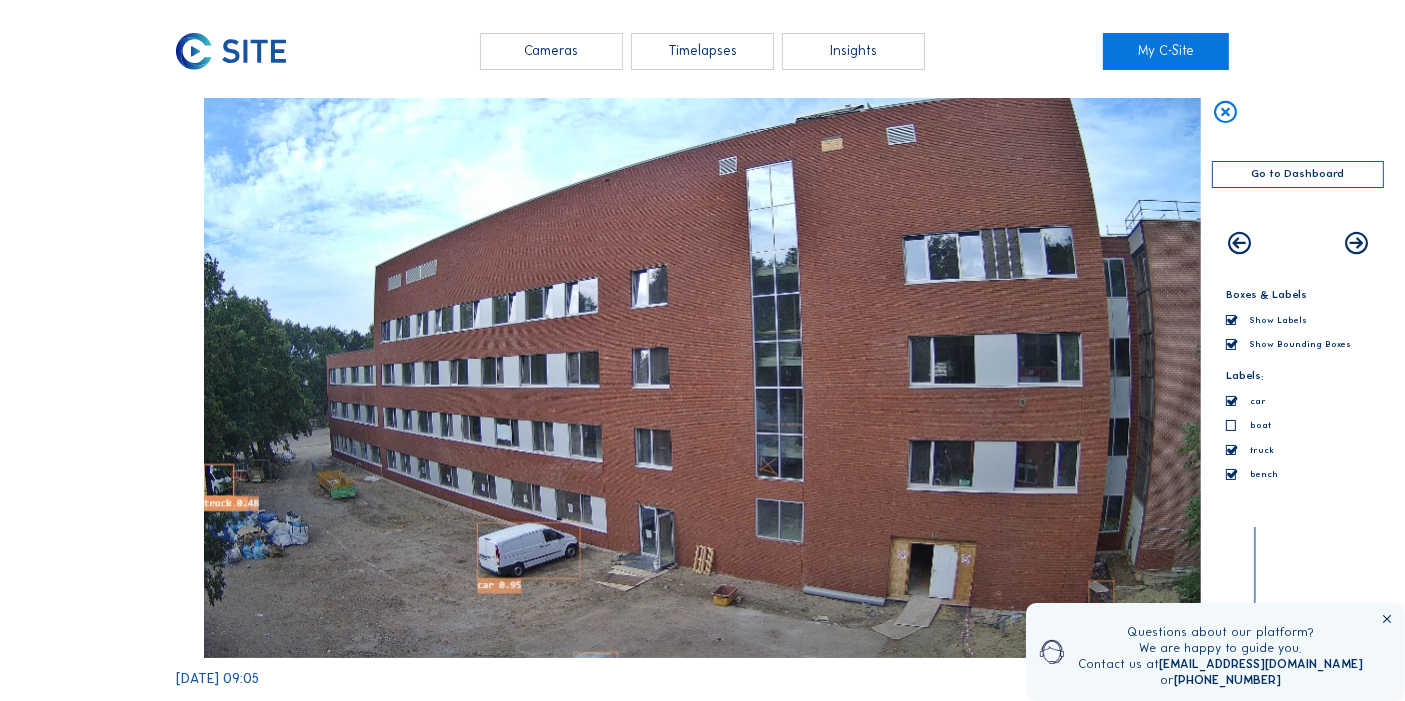 scroll, scrollTop: 222, scrollLeft: 0, axis: vertical 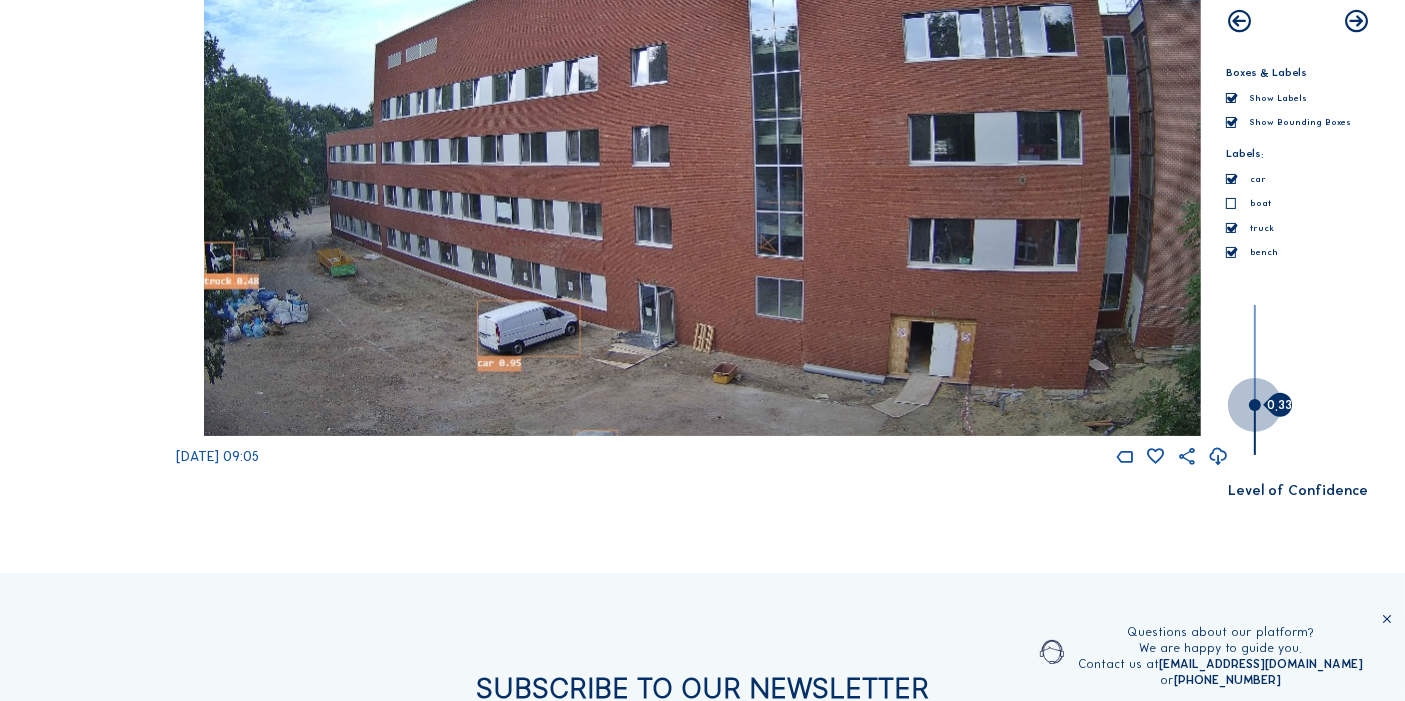 drag, startPoint x: 1260, startPoint y: 457, endPoint x: 1257, endPoint y: 407, distance: 50.08992 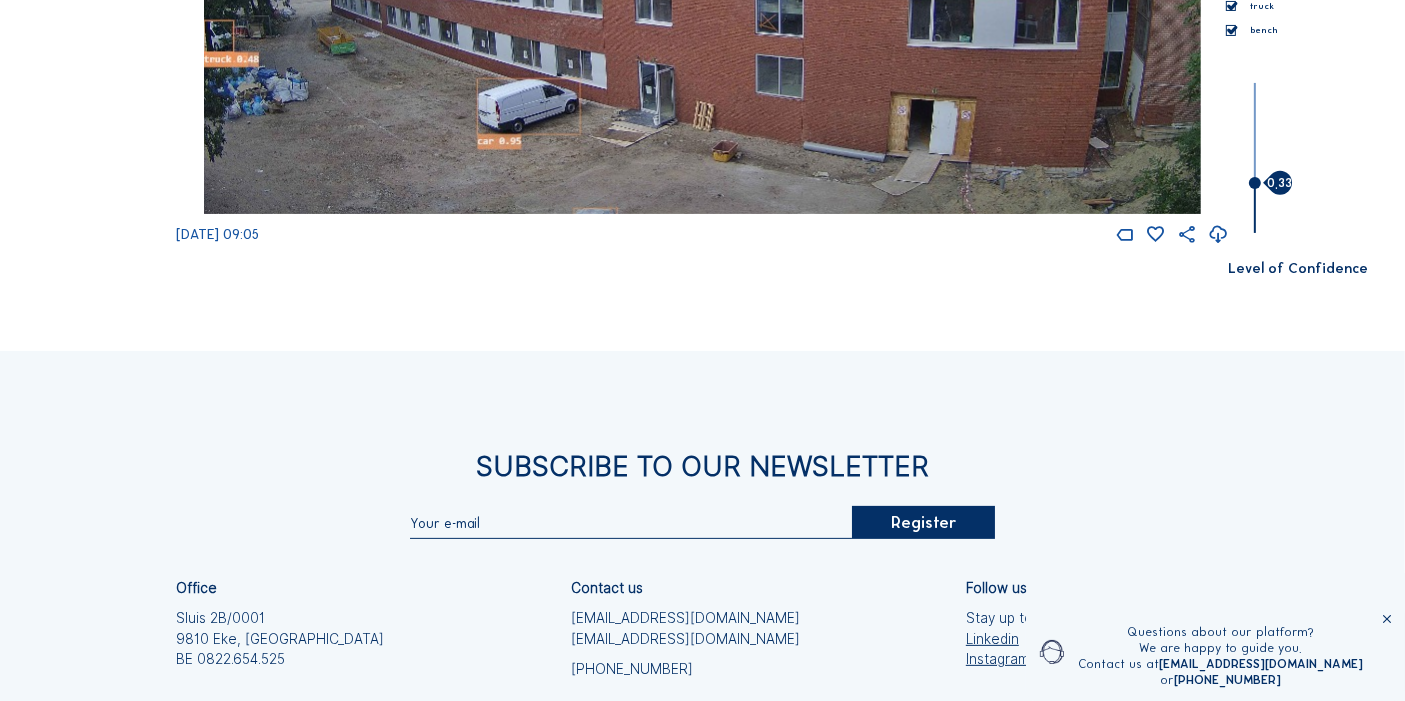 scroll, scrollTop: 0, scrollLeft: 0, axis: both 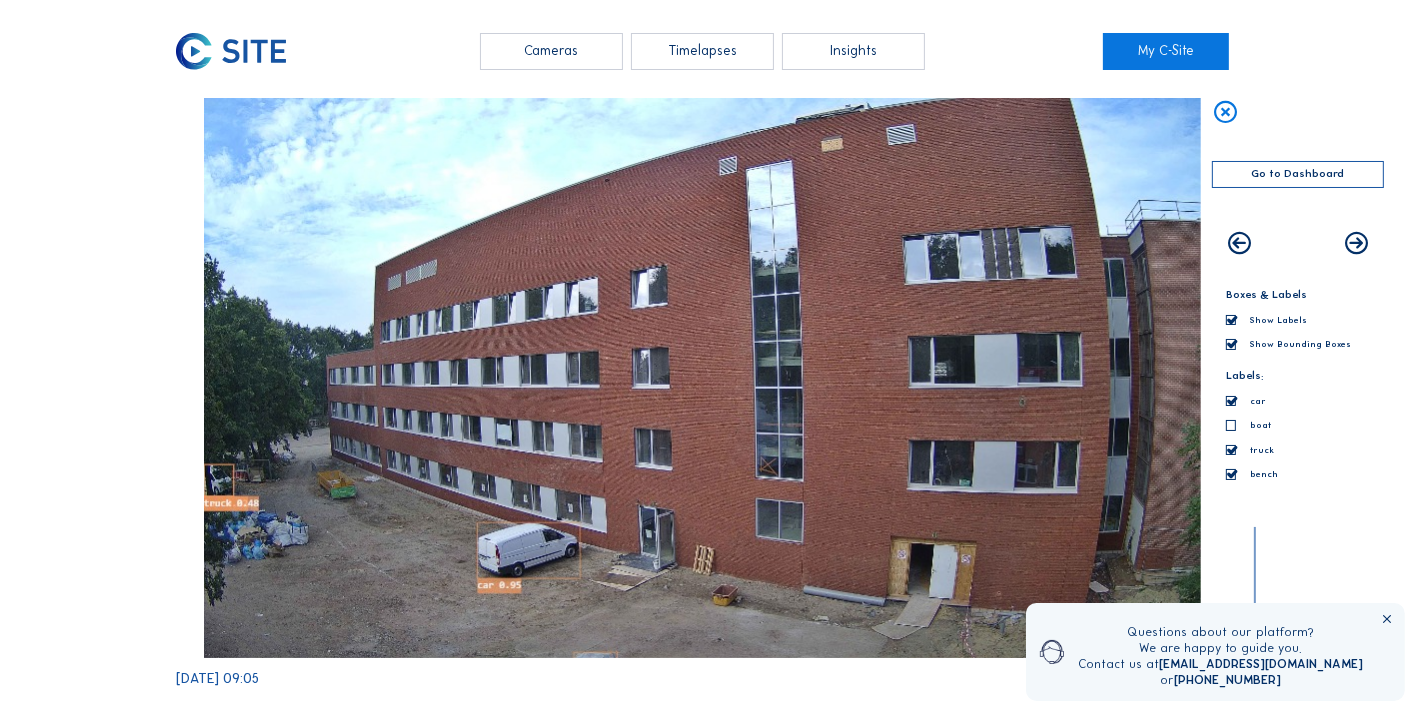 click on "Cameras" at bounding box center [551, 51] 